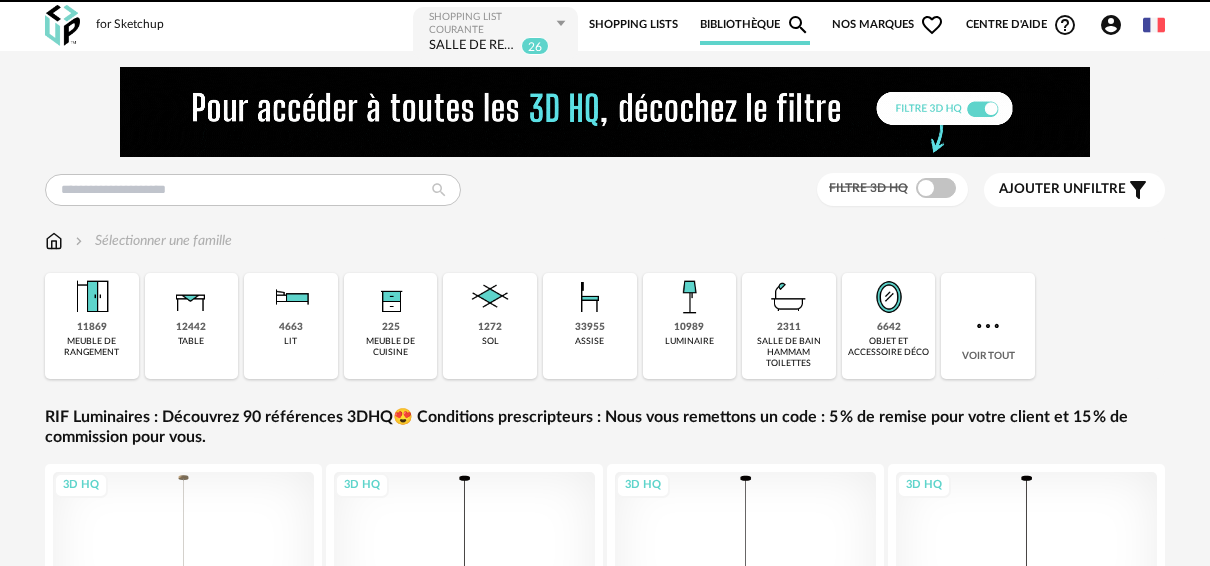 scroll, scrollTop: 0, scrollLeft: 0, axis: both 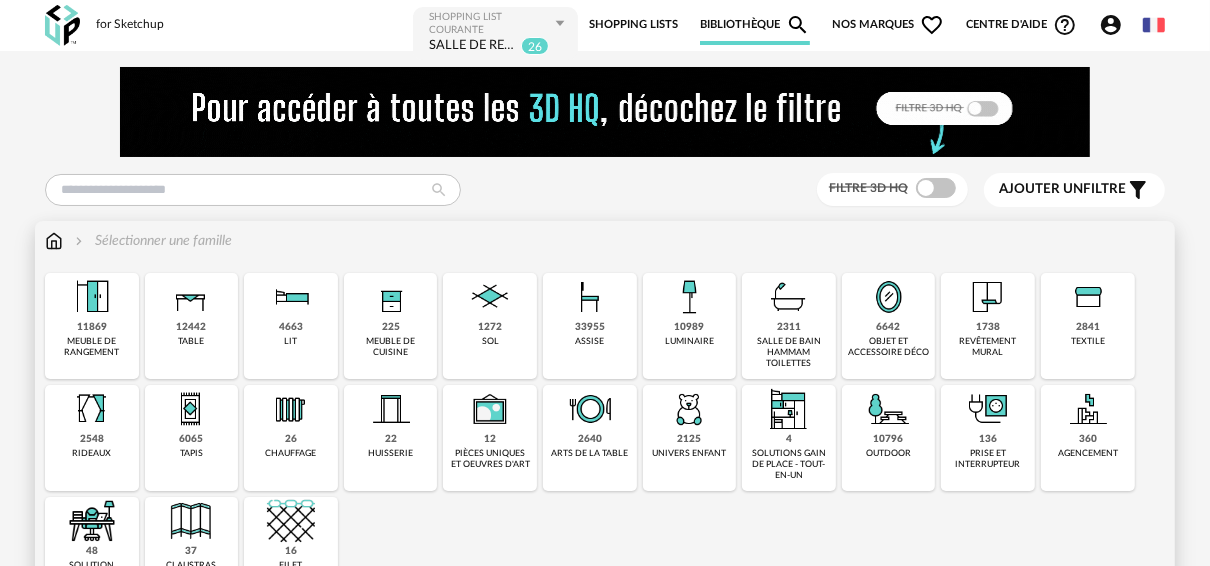 click at bounding box center (291, 297) 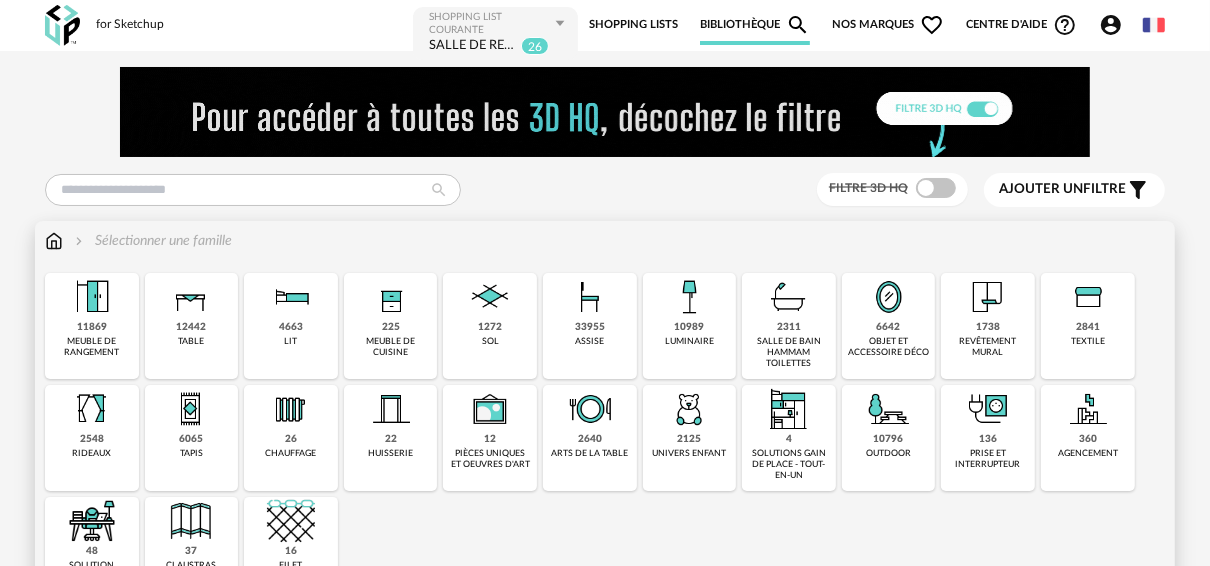 click at bounding box center (291, 297) 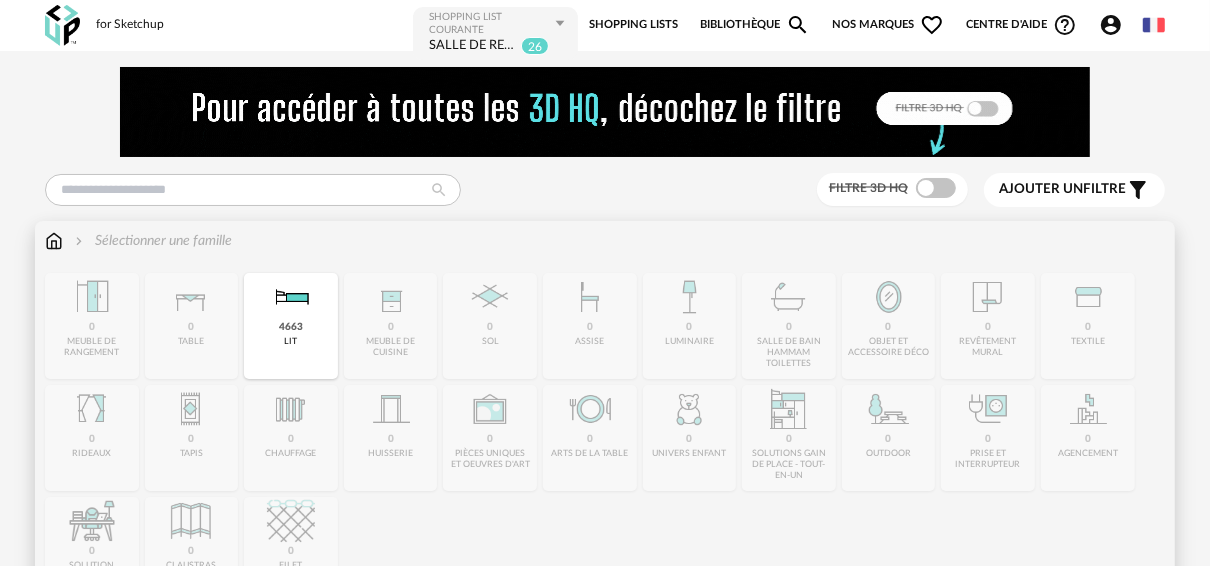 click at bounding box center [291, 297] 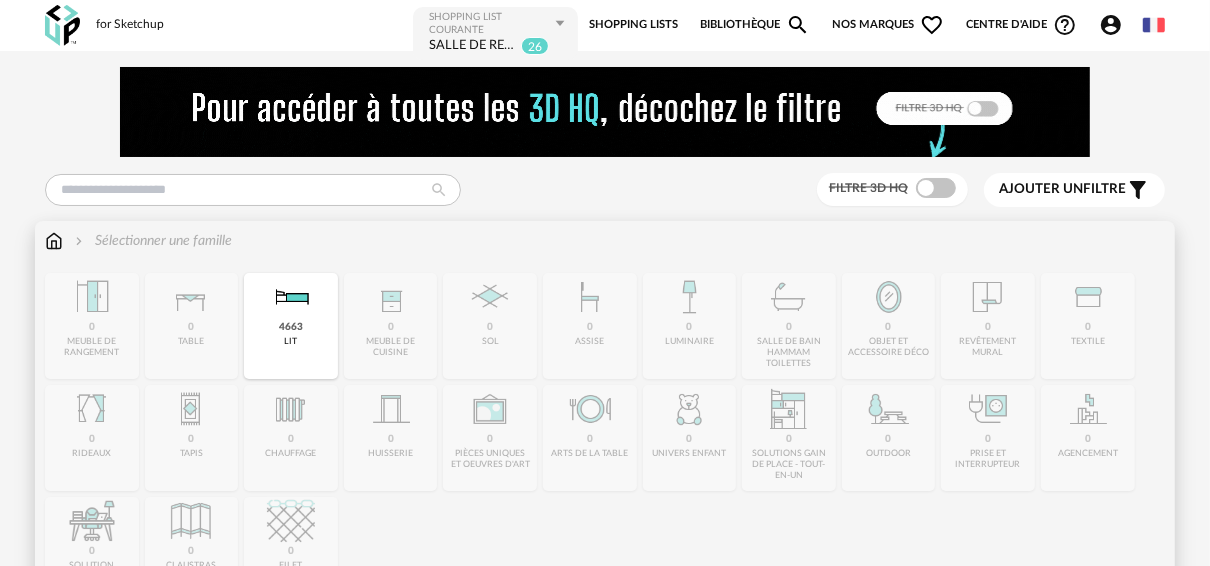 click at bounding box center [291, 297] 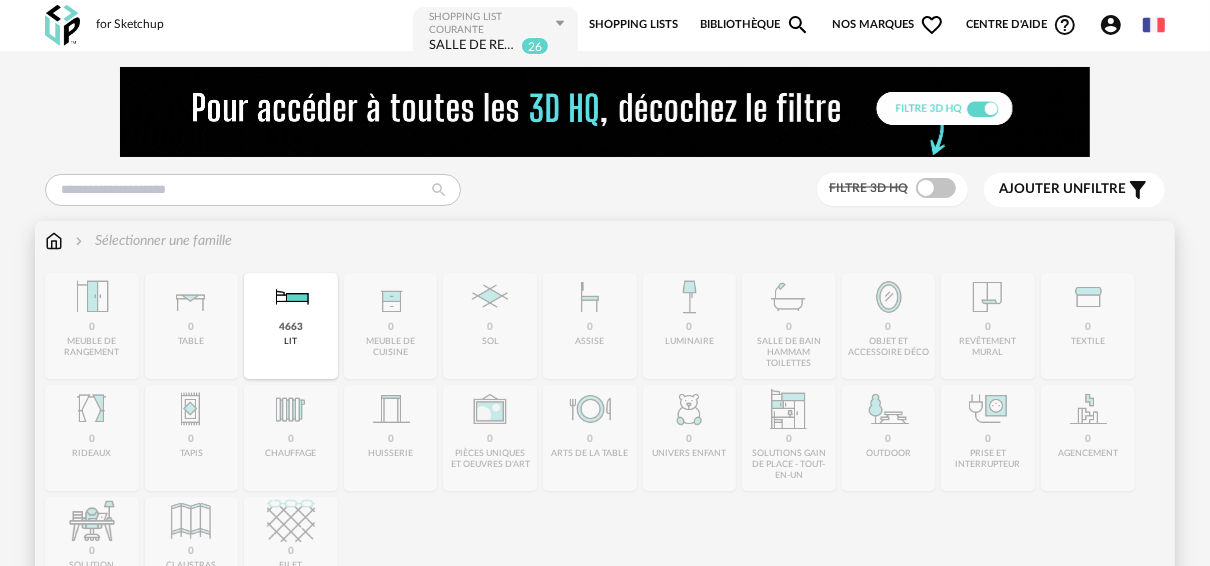 click on "4663
lit" at bounding box center [291, 326] 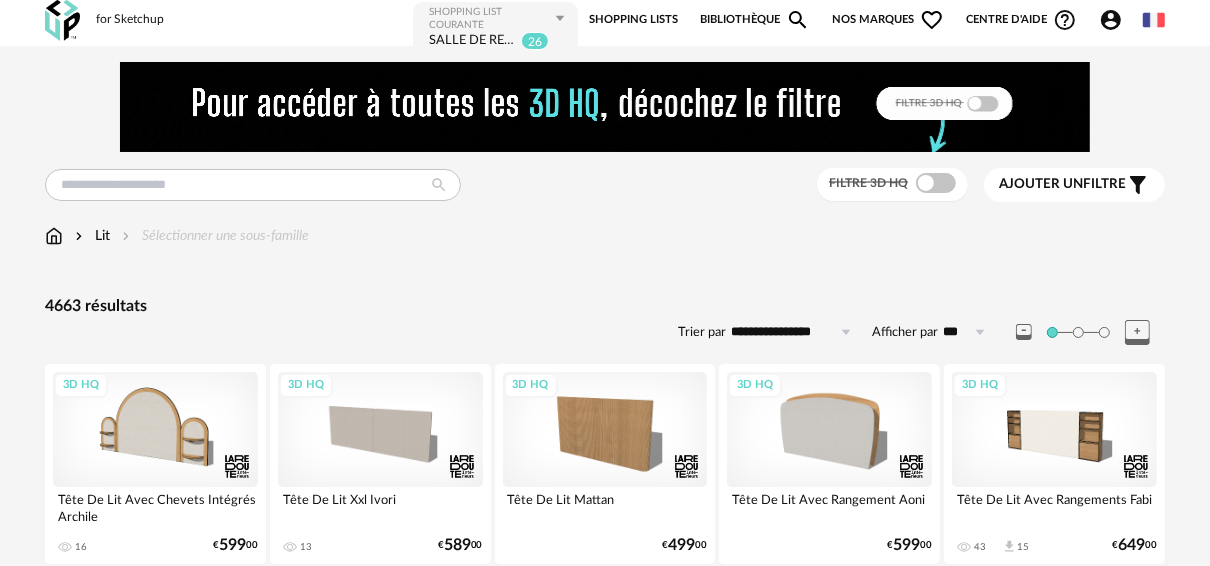 scroll, scrollTop: 0, scrollLeft: 0, axis: both 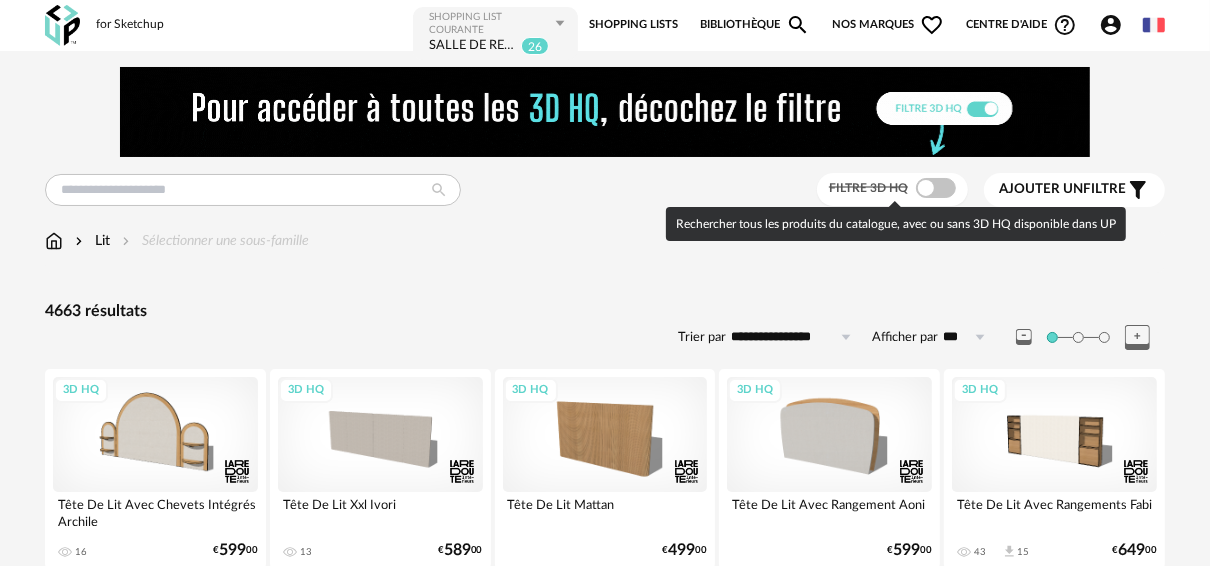 click at bounding box center (936, 188) 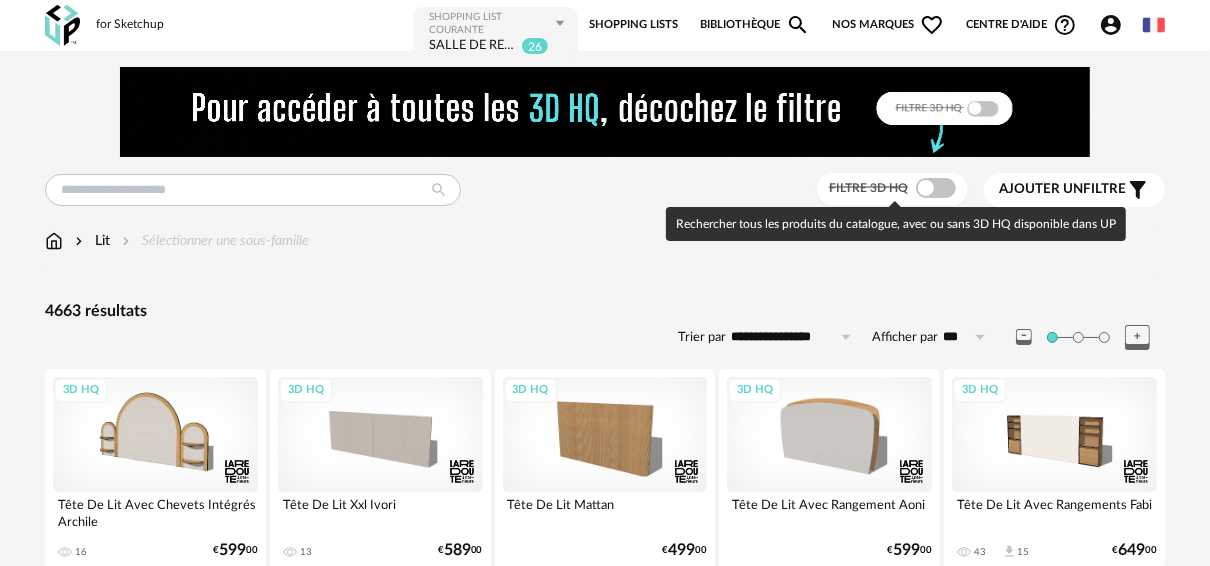 click at bounding box center (936, 188) 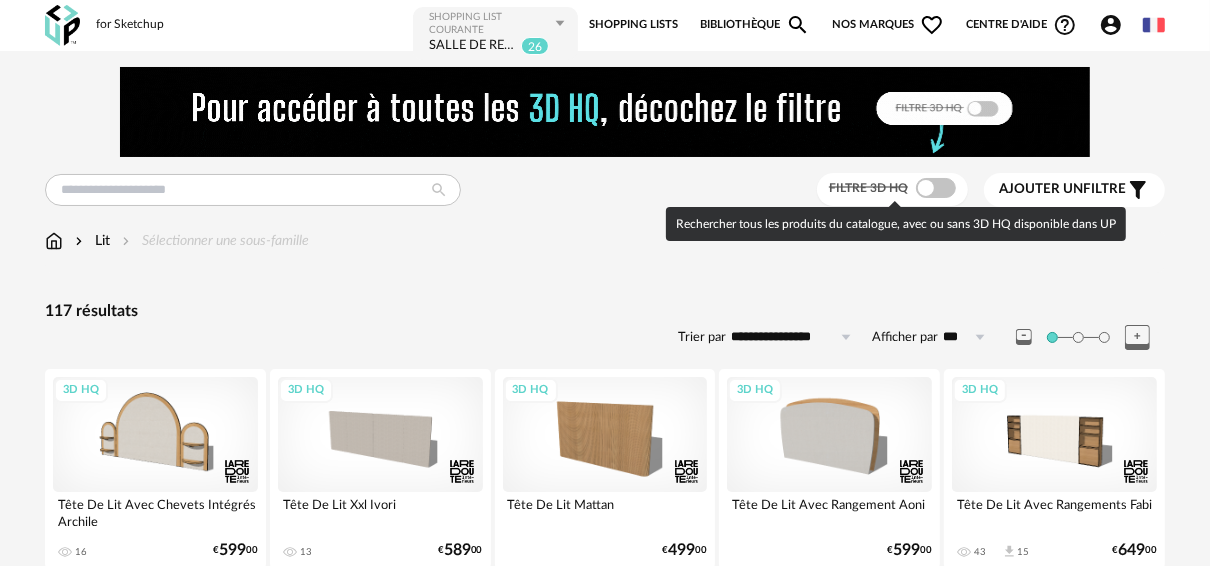 click at bounding box center (936, 188) 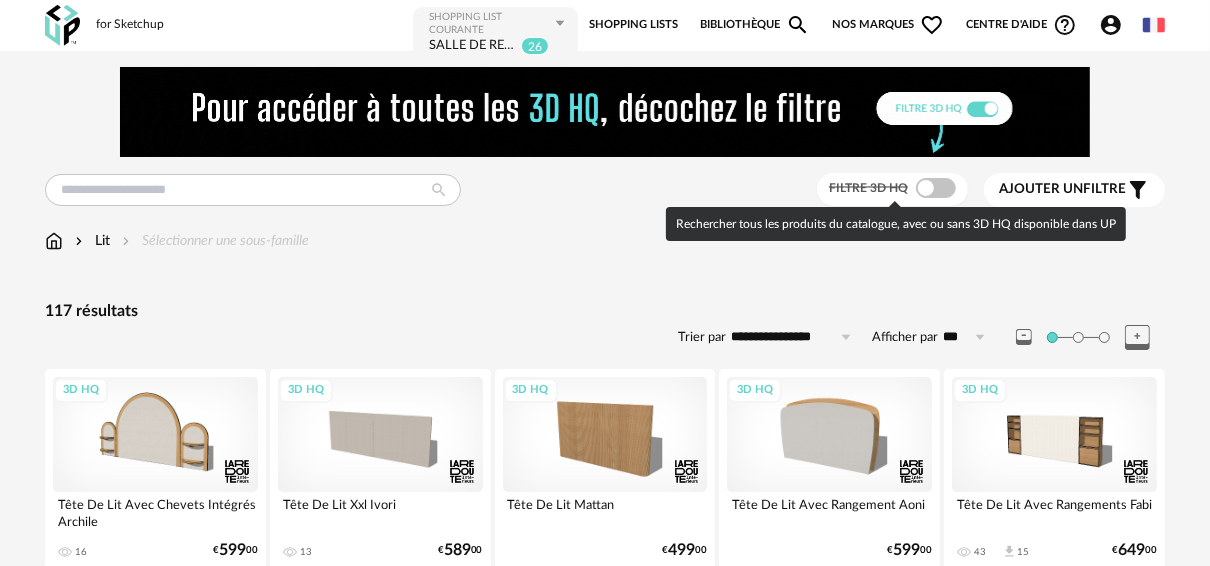 click at bounding box center [936, 188] 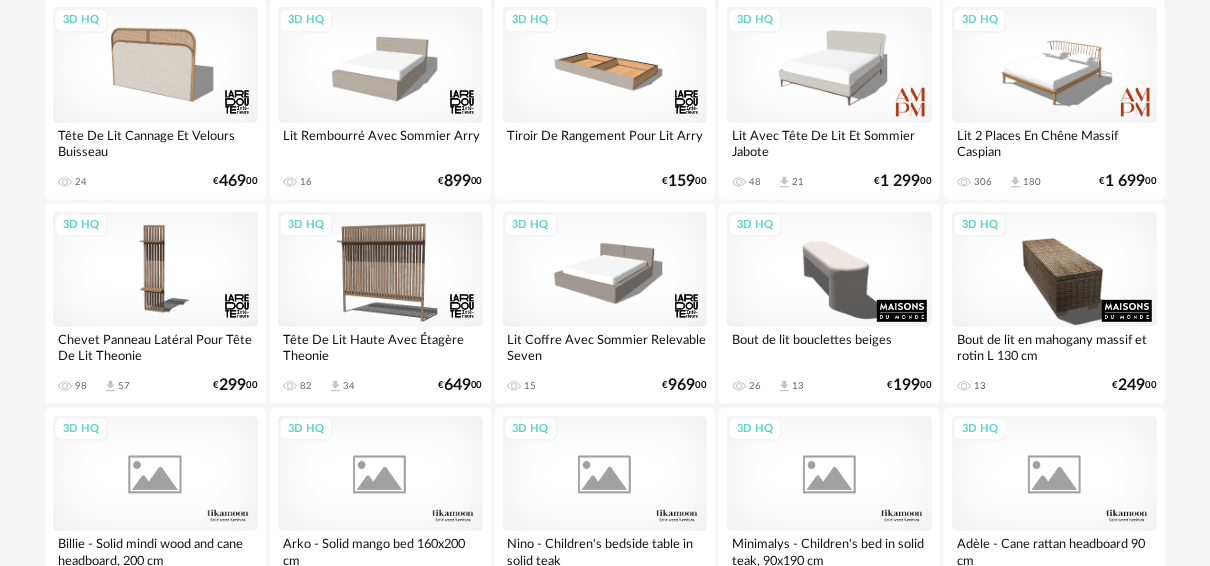 scroll, scrollTop: 640, scrollLeft: 0, axis: vertical 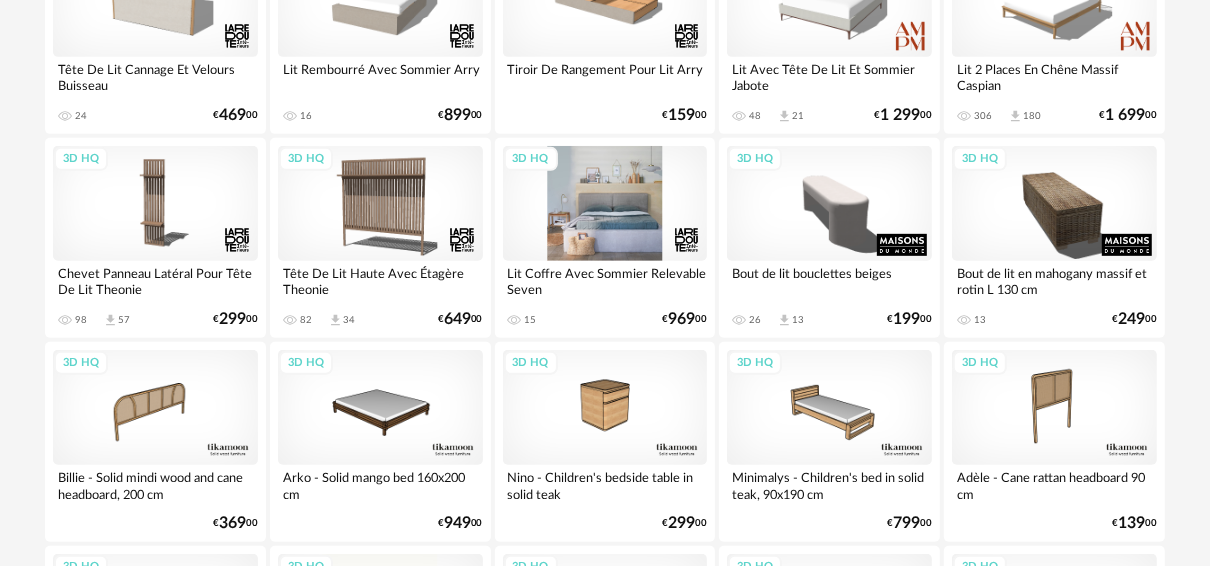 click on "3D HQ" at bounding box center (605, 203) 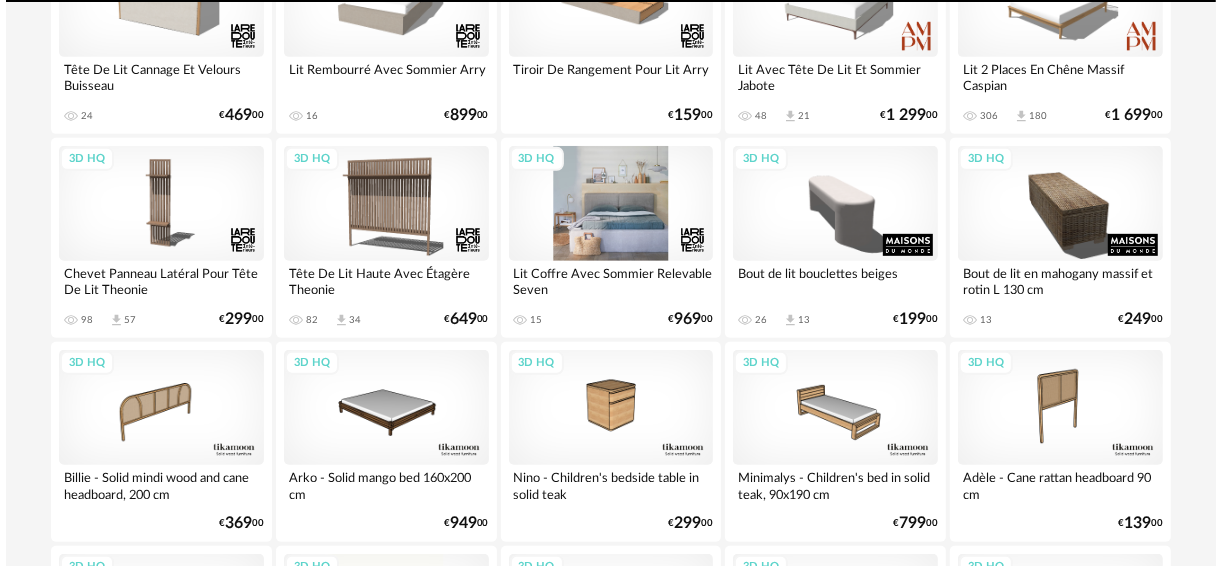 scroll, scrollTop: 0, scrollLeft: 0, axis: both 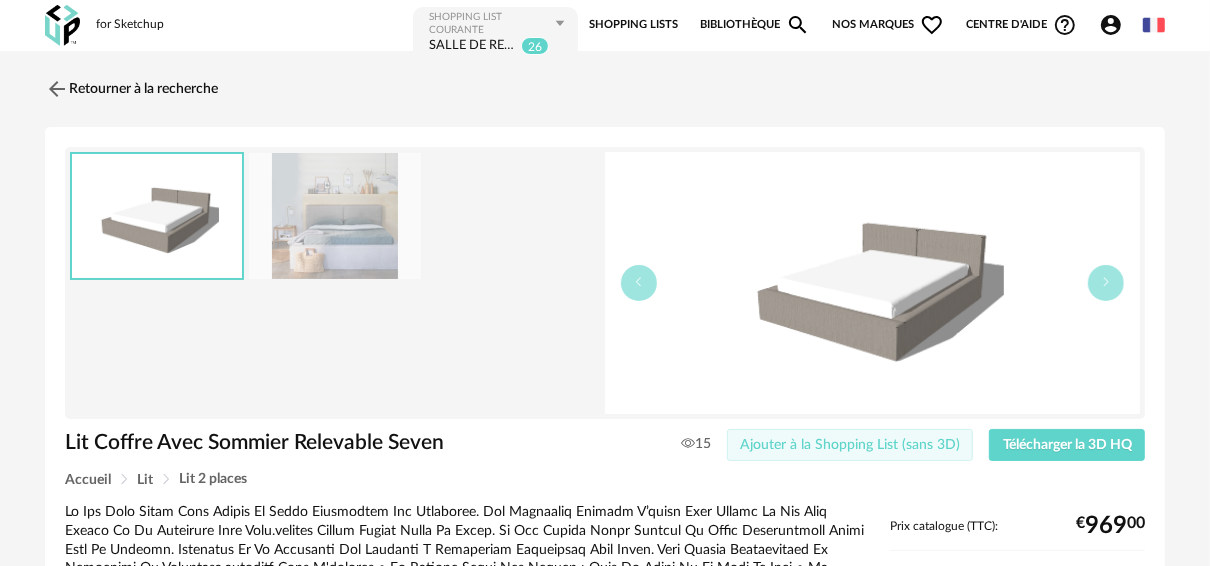 click on "Ajouter à la Shopping List (sans 3D)" at bounding box center (850, 445) 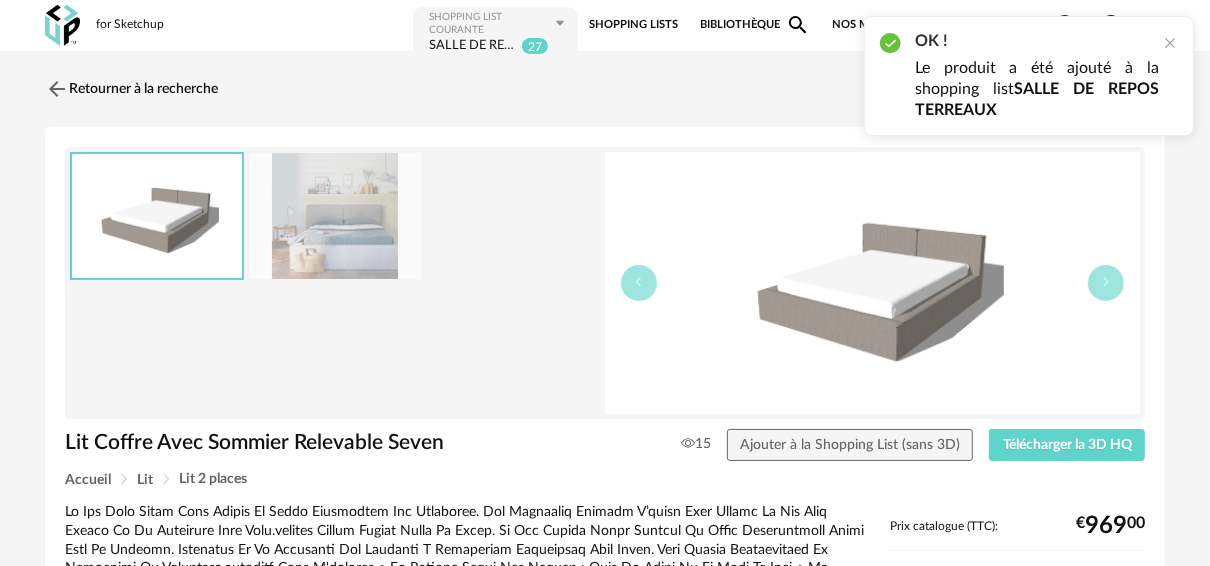 drag, startPoint x: 848, startPoint y: 448, endPoint x: 778, endPoint y: 409, distance: 80.13114 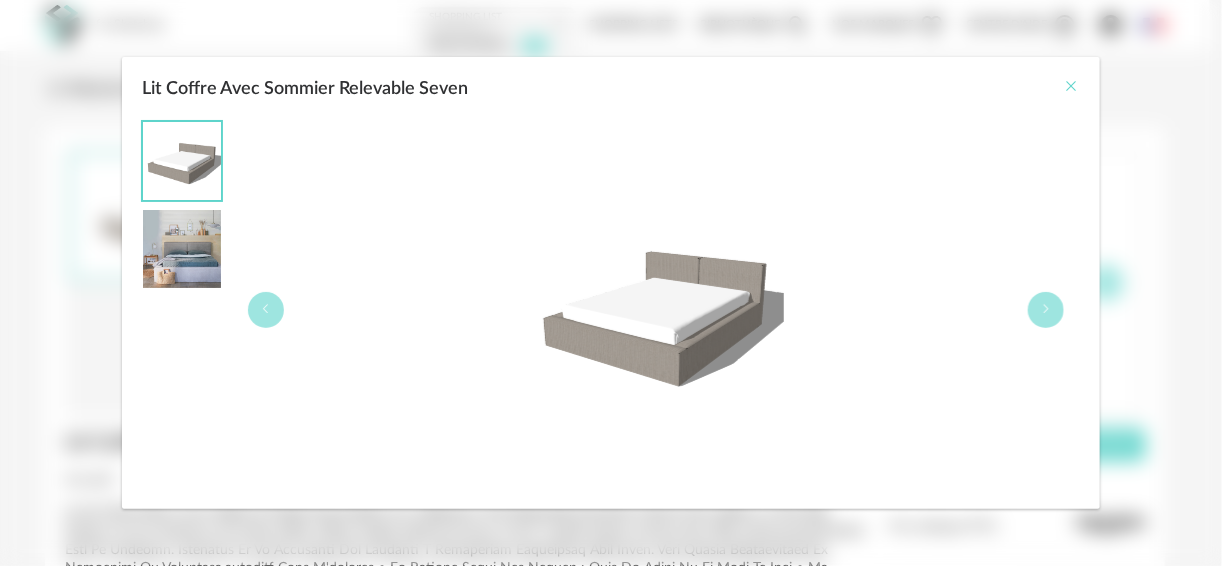 drag, startPoint x: 1076, startPoint y: 85, endPoint x: 1077, endPoint y: 97, distance: 12.0415945 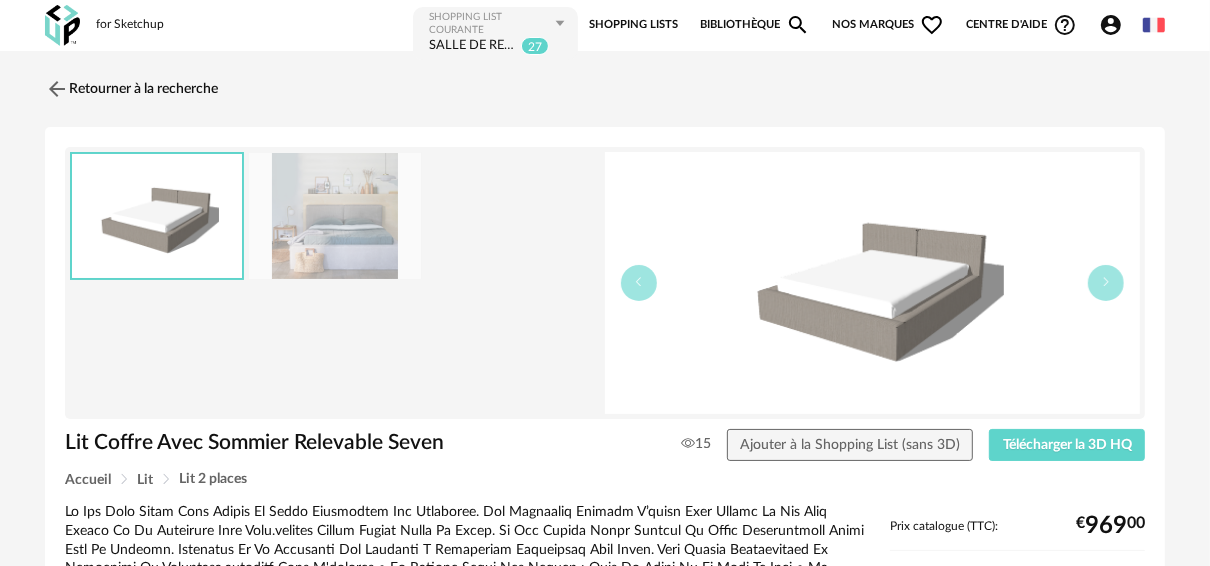 click on "Shopping Lists" at bounding box center (633, 25) 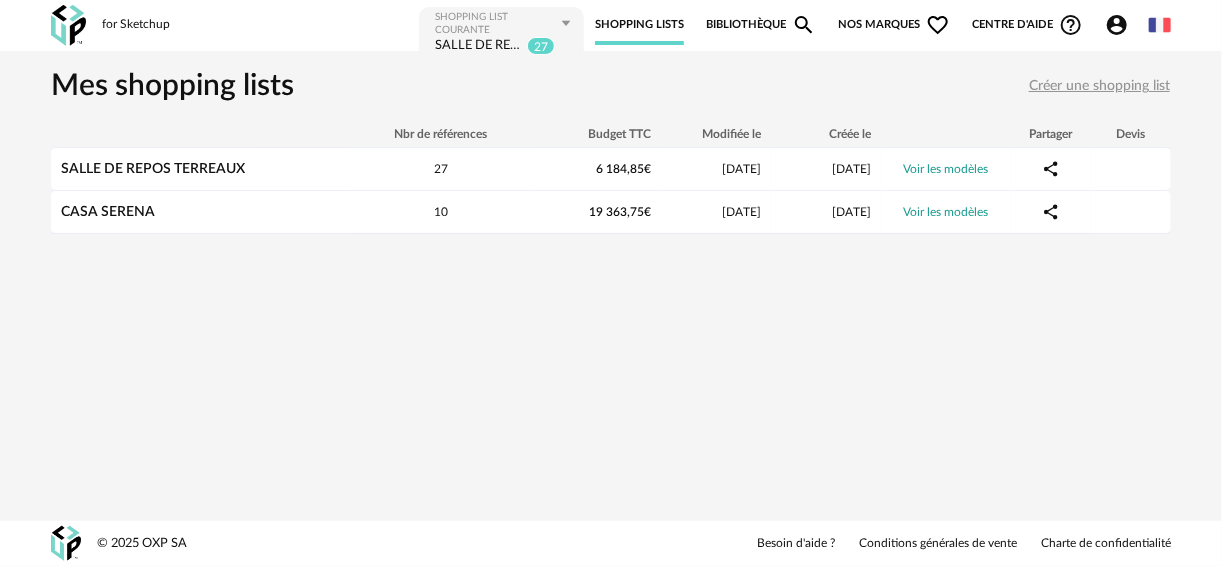 click on "Créer une shopping list" at bounding box center [1099, 86] 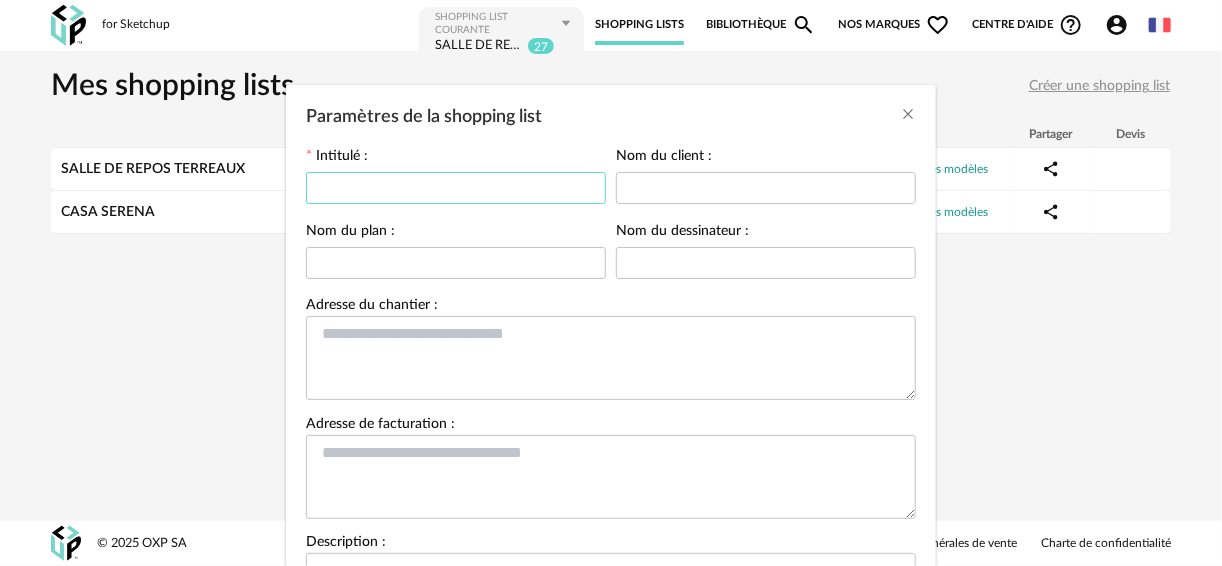 click at bounding box center [456, 188] 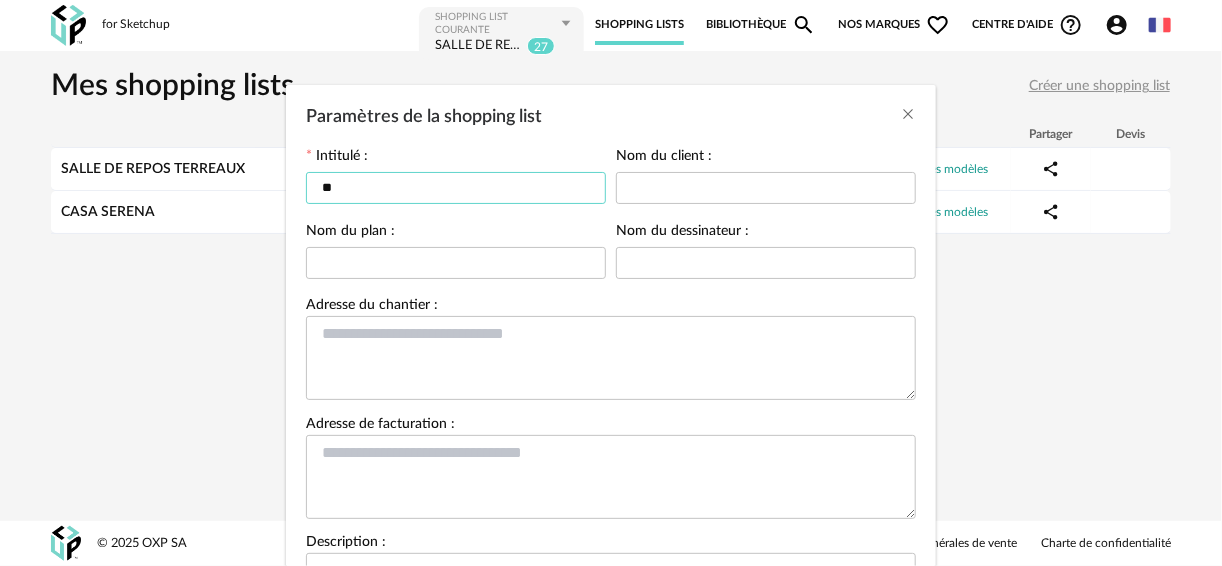type on "*" 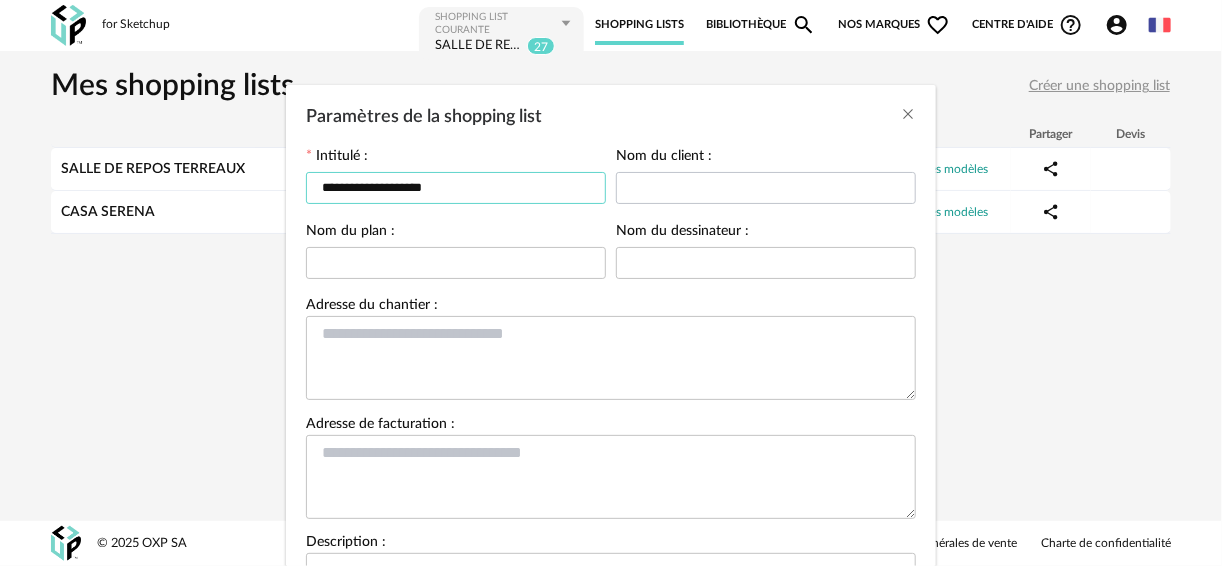 type on "**********" 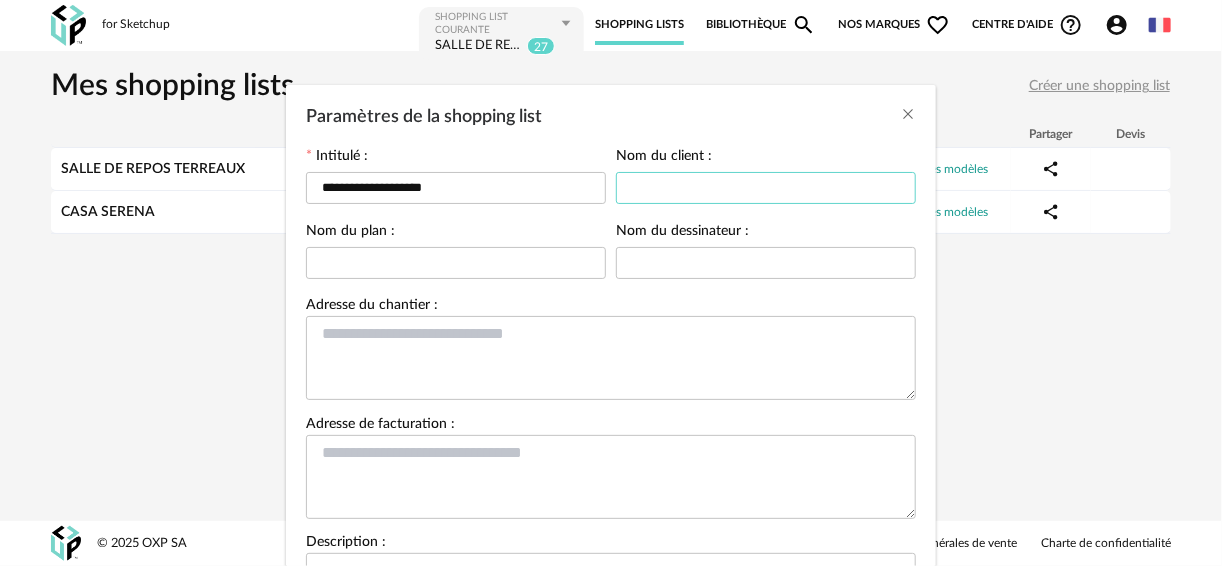 click at bounding box center (766, 188) 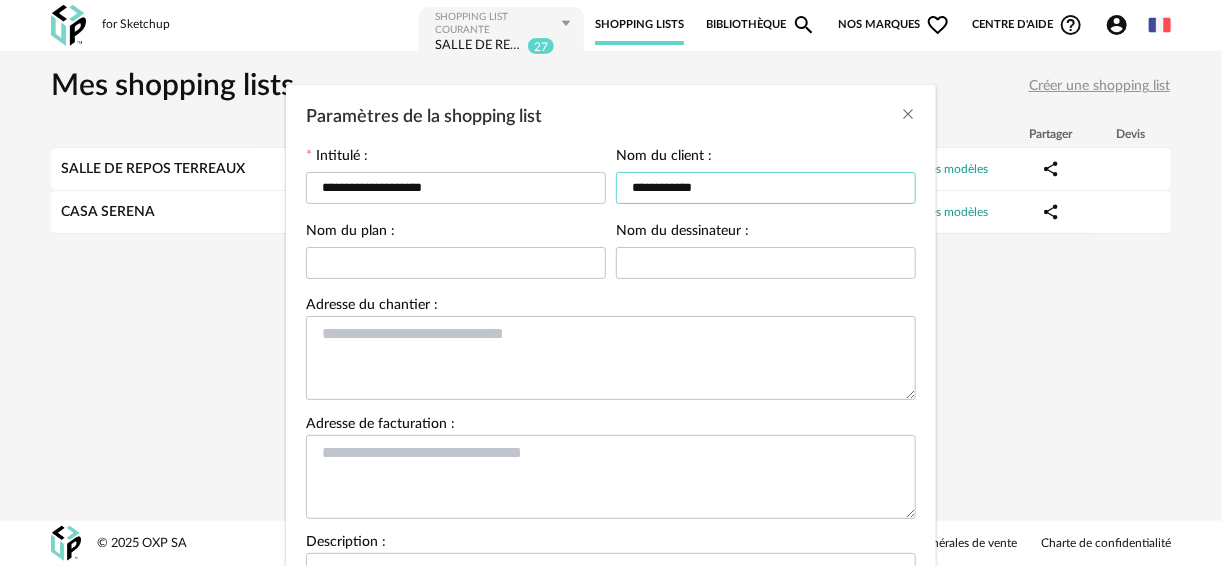 type on "**********" 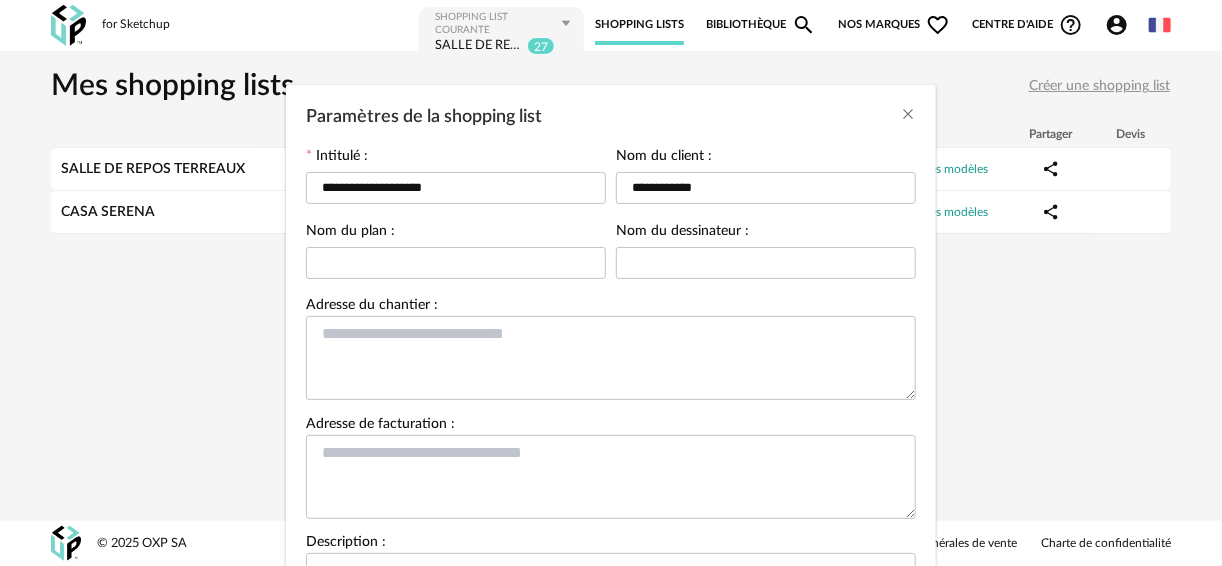 click on "Adresse du chantier :" at bounding box center (611, 349) 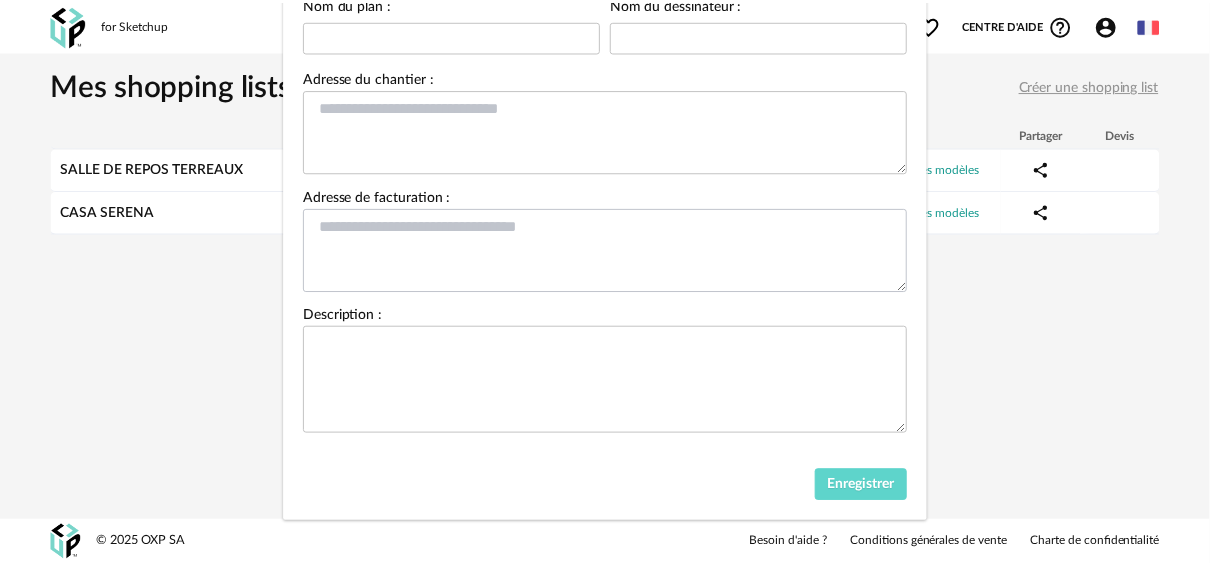 scroll, scrollTop: 233, scrollLeft: 0, axis: vertical 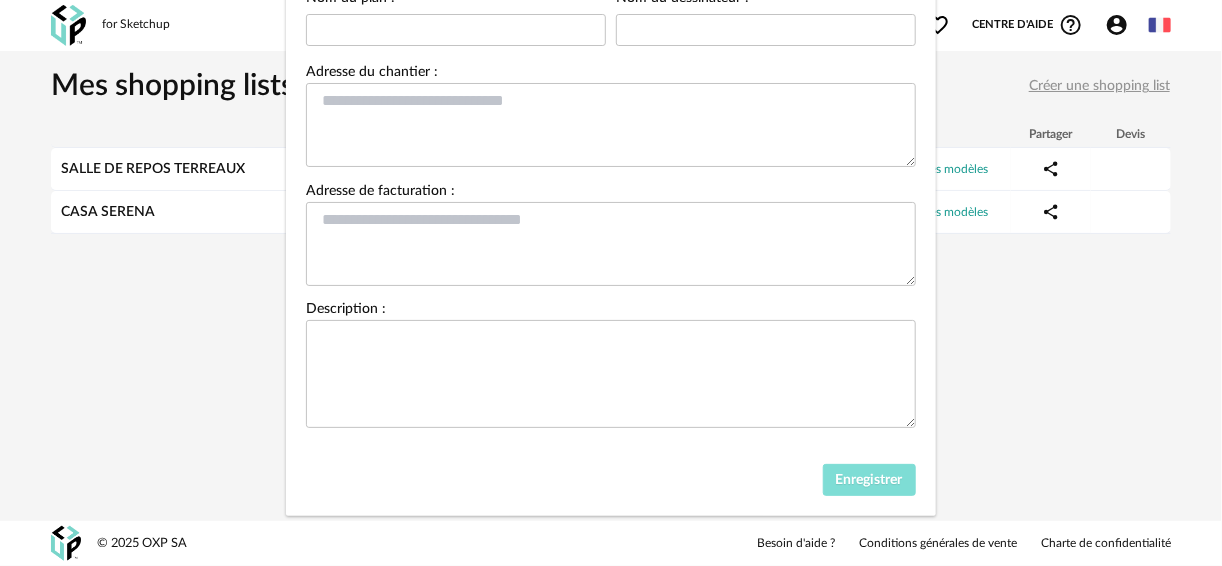 click on "Enregistrer" at bounding box center [869, 480] 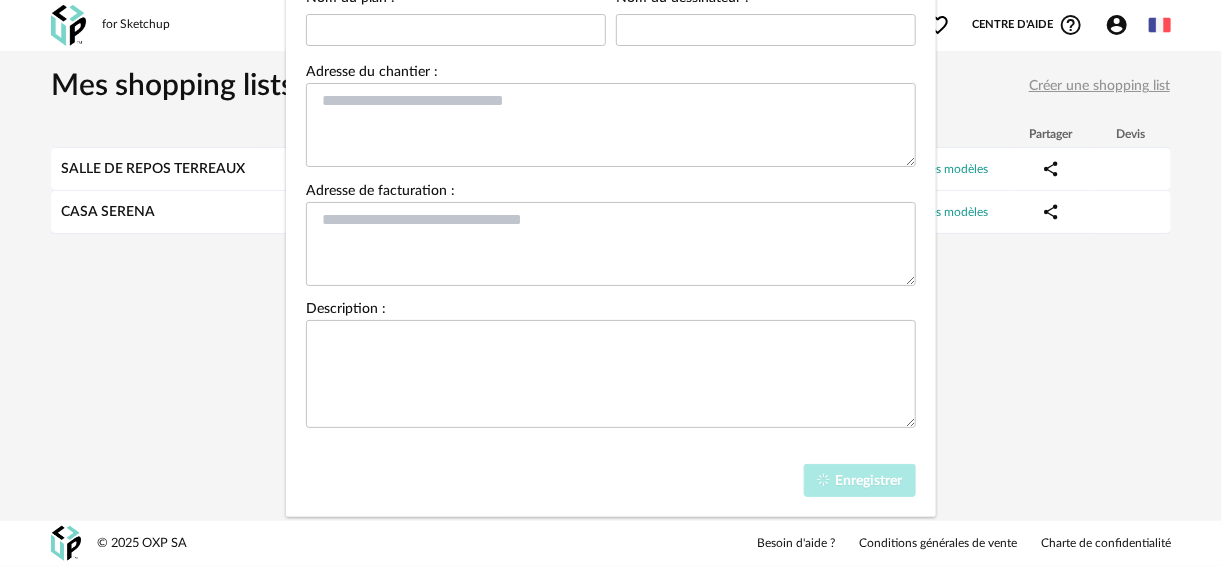 type on "**********" 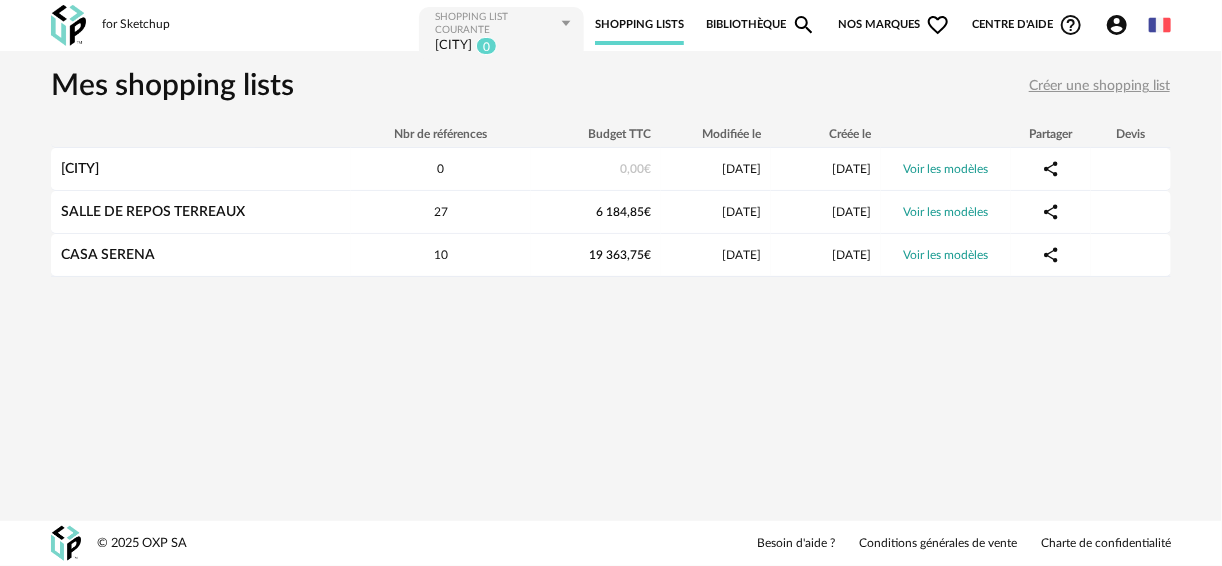 click on "Bibliothèque Magnify icon" at bounding box center (761, 25) 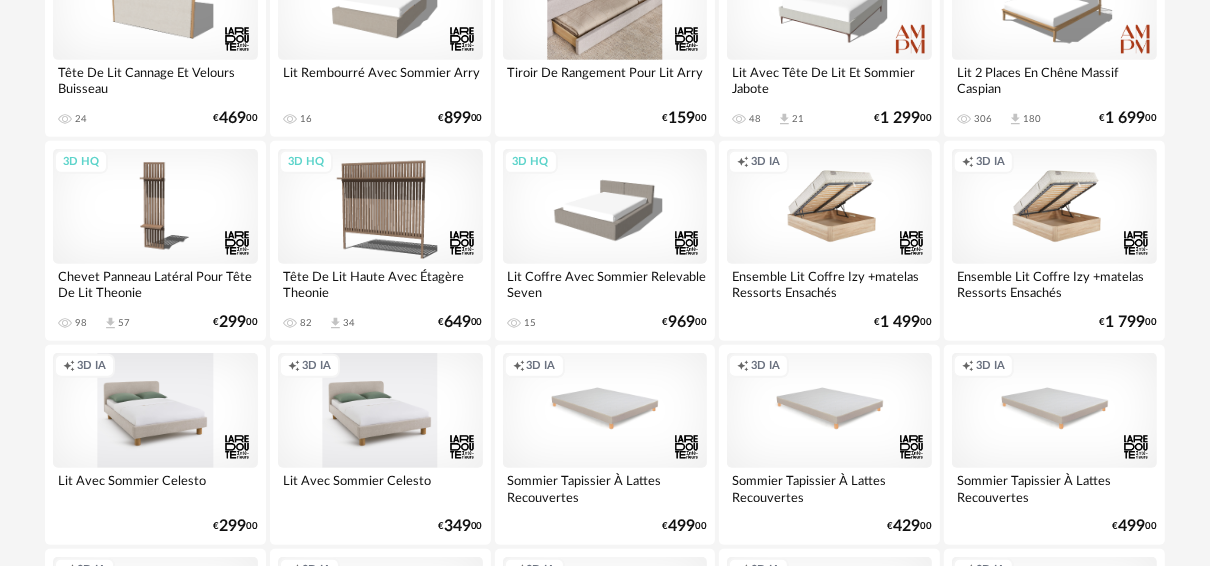 scroll, scrollTop: 640, scrollLeft: 0, axis: vertical 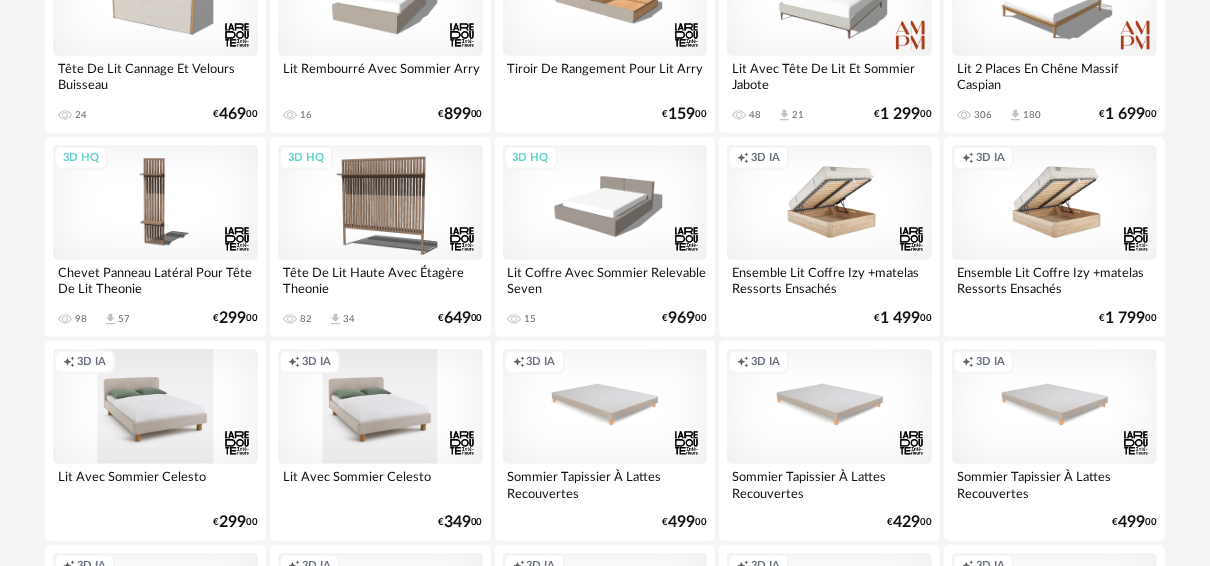 click on "Creation icon   3D IA" at bounding box center (829, 202) 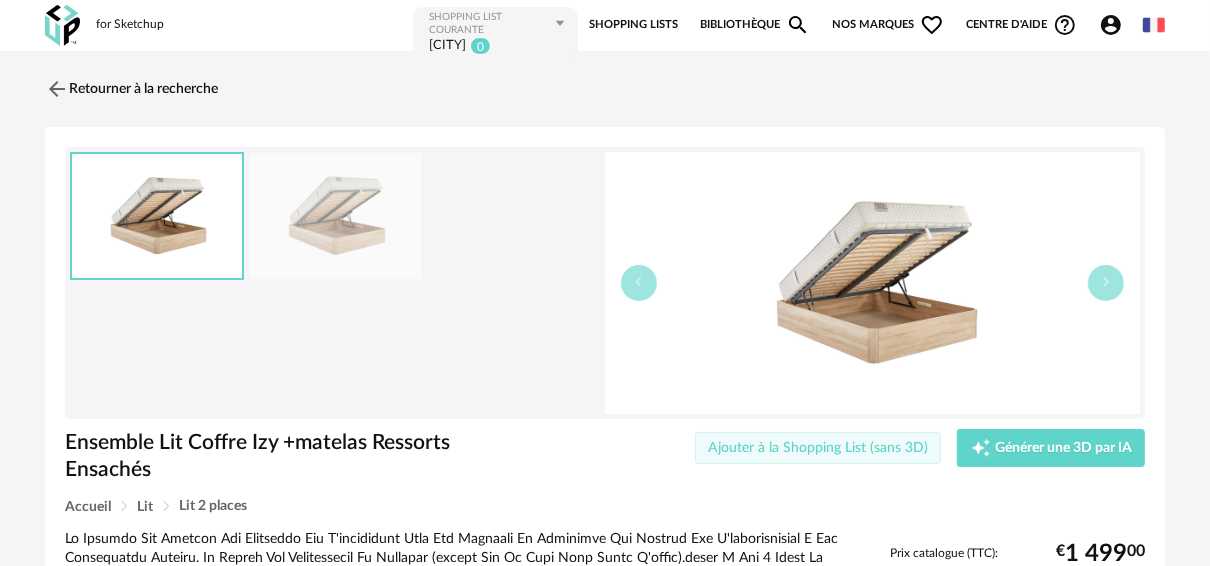 click on "Ajouter à la Shopping List (sans 3D)" at bounding box center (818, 448) 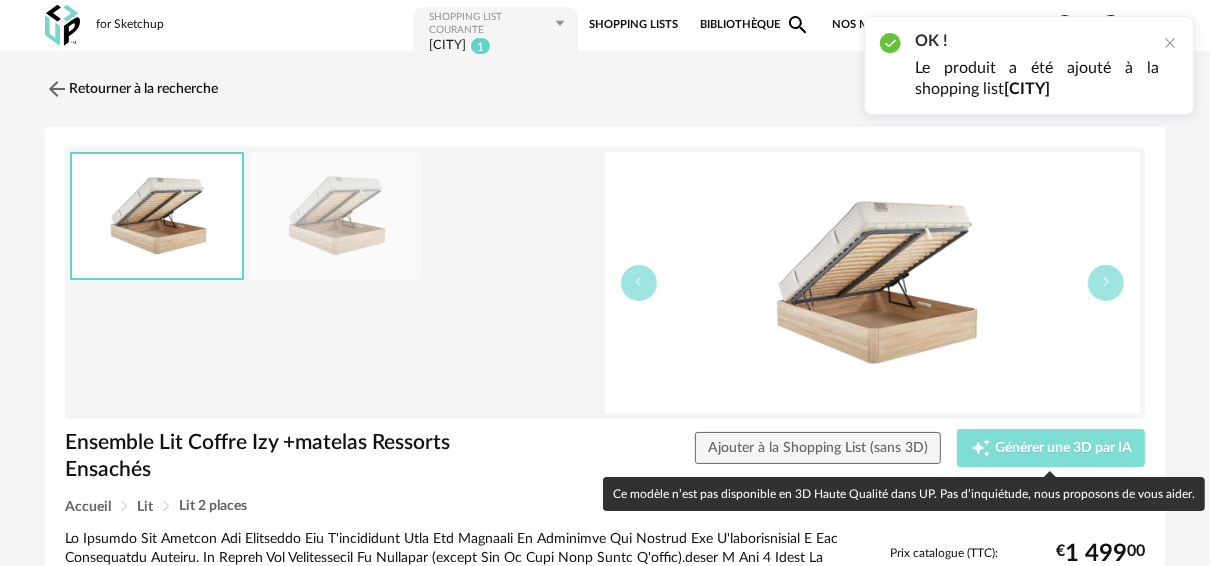 click on "Générer une 3D par IA" at bounding box center [1063, 448] 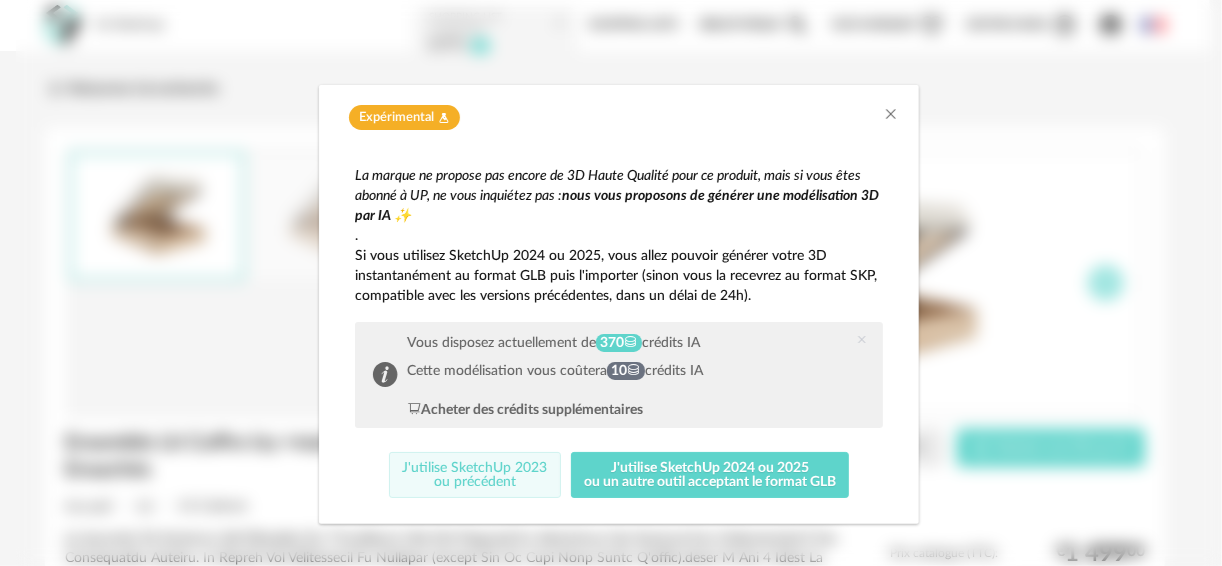 click on "J'utilise SketchUp 2023 ou précédent" at bounding box center [475, 475] 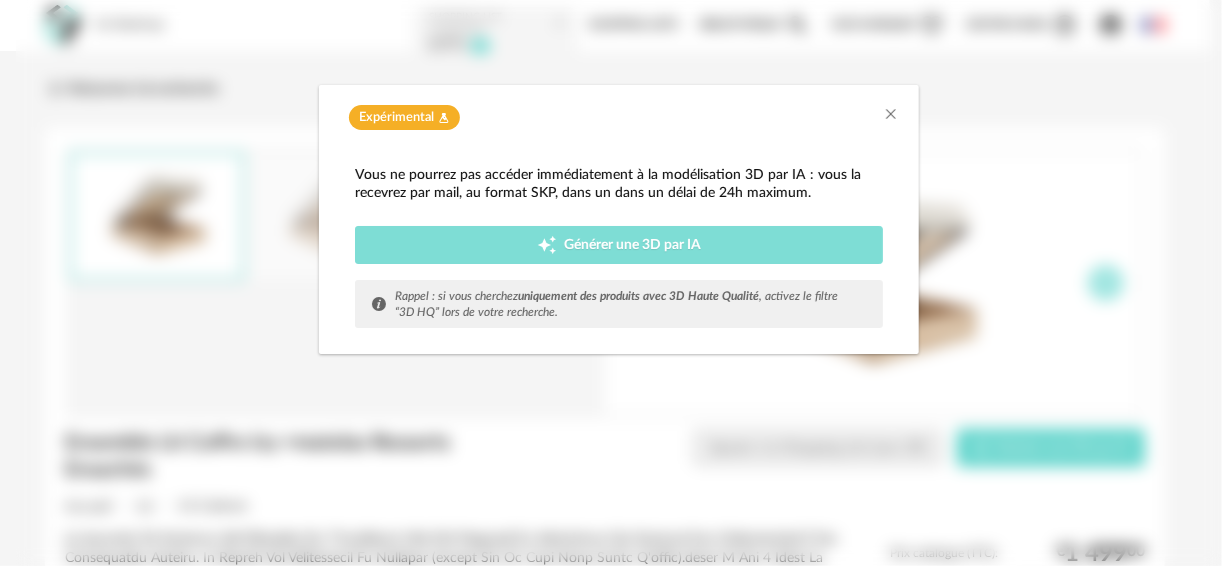 click on "Creation icon   Générer une 3D par IA" at bounding box center (619, 245) 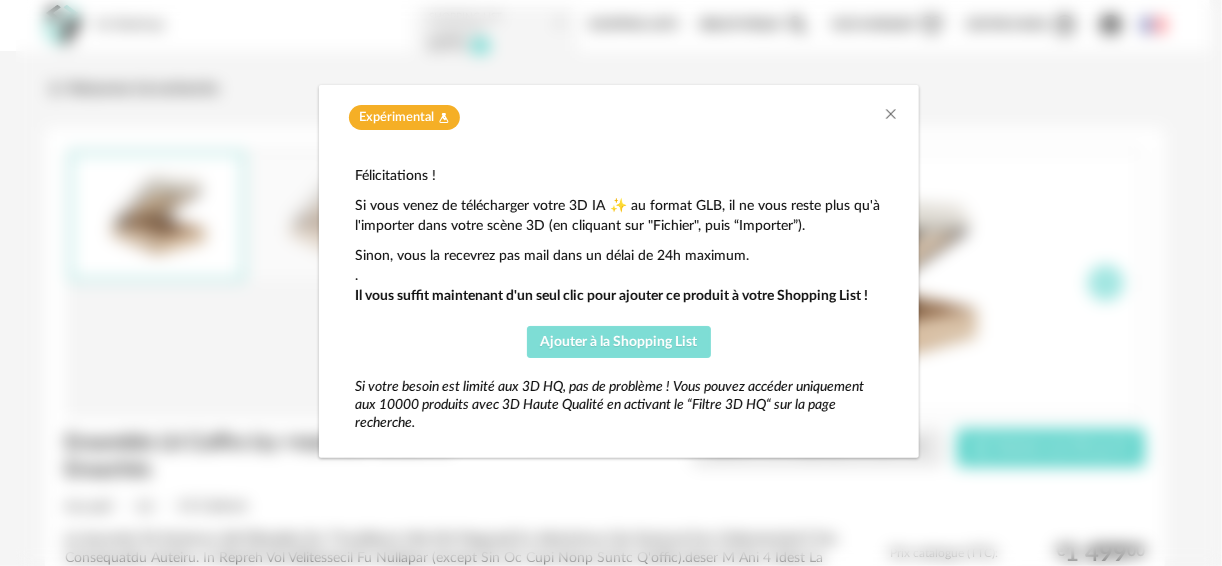 click on "Ajouter à la Shopping List" at bounding box center [619, 342] 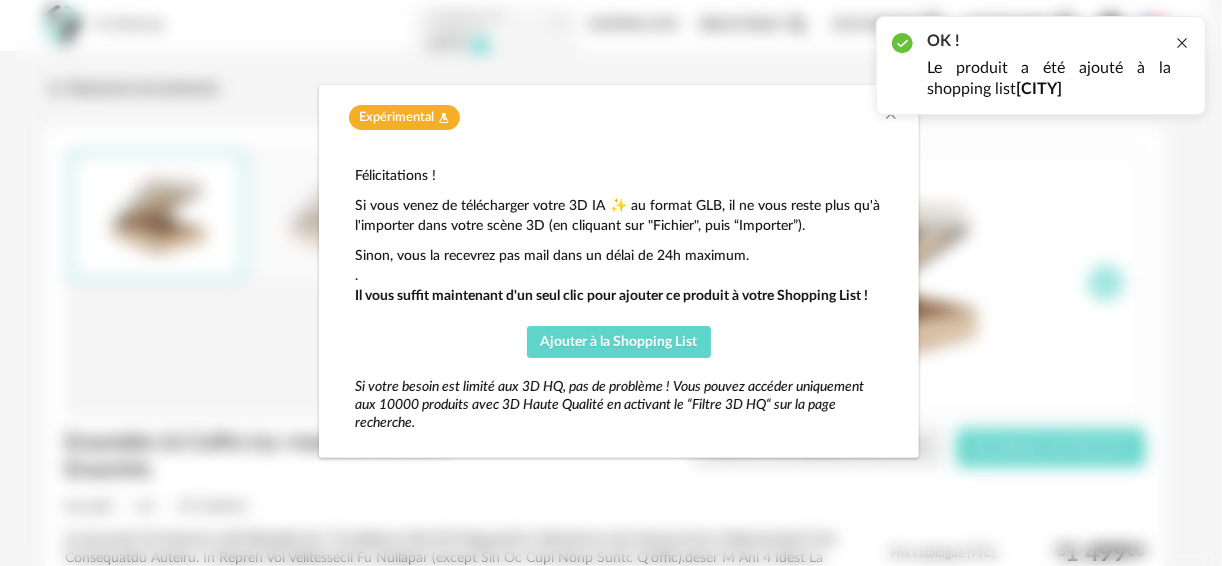 click at bounding box center (1182, 43) 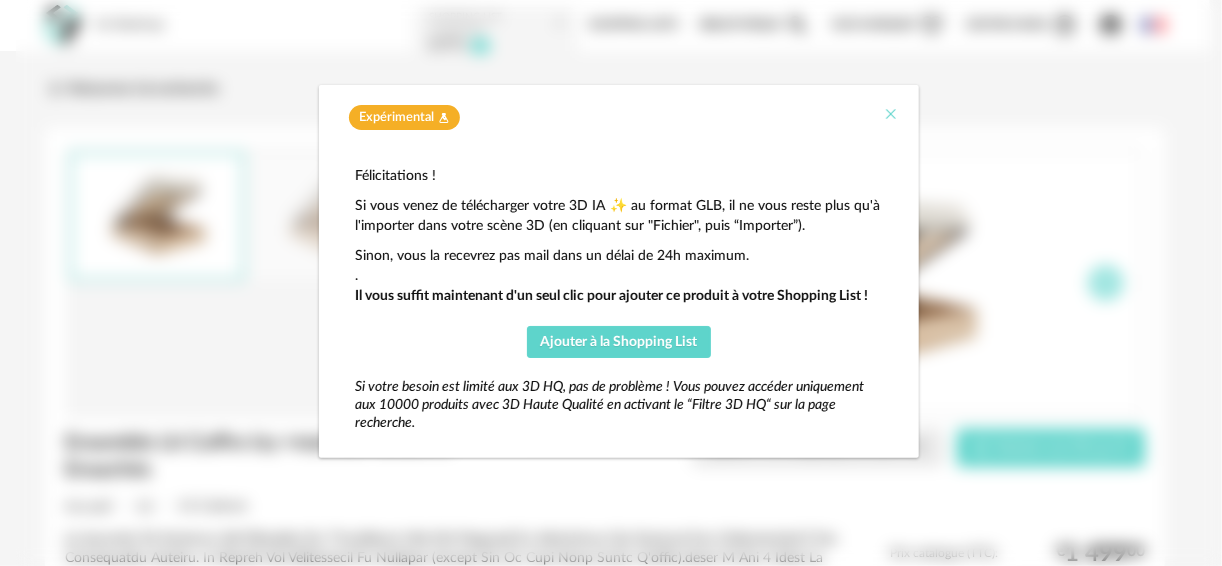 click at bounding box center (891, 114) 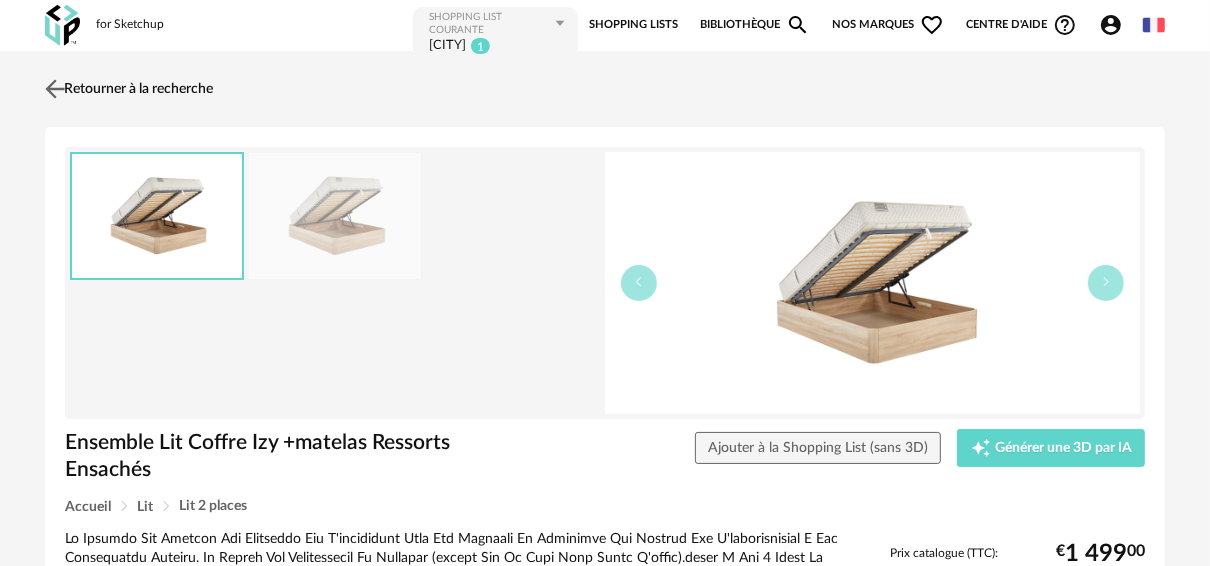 click at bounding box center [55, 88] 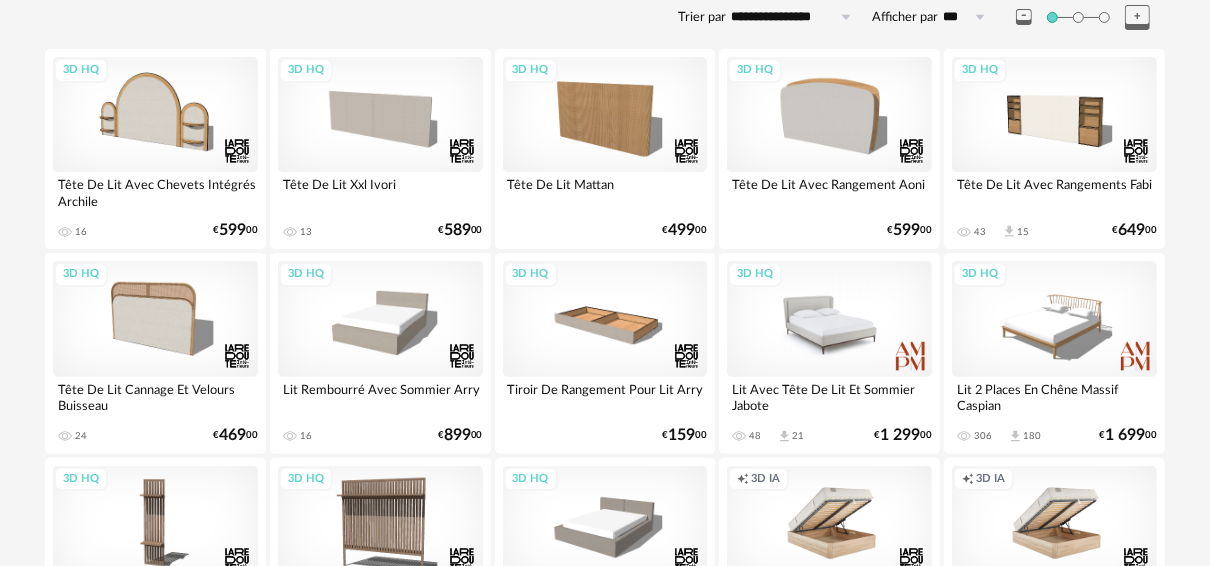 scroll, scrollTop: 0, scrollLeft: 0, axis: both 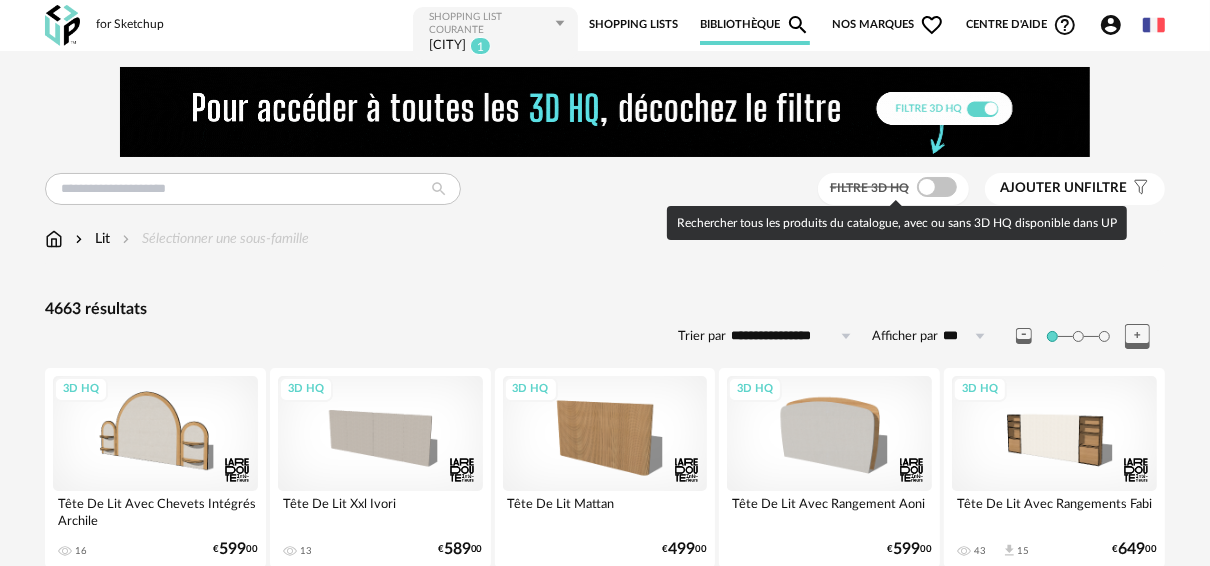 click at bounding box center (937, 187) 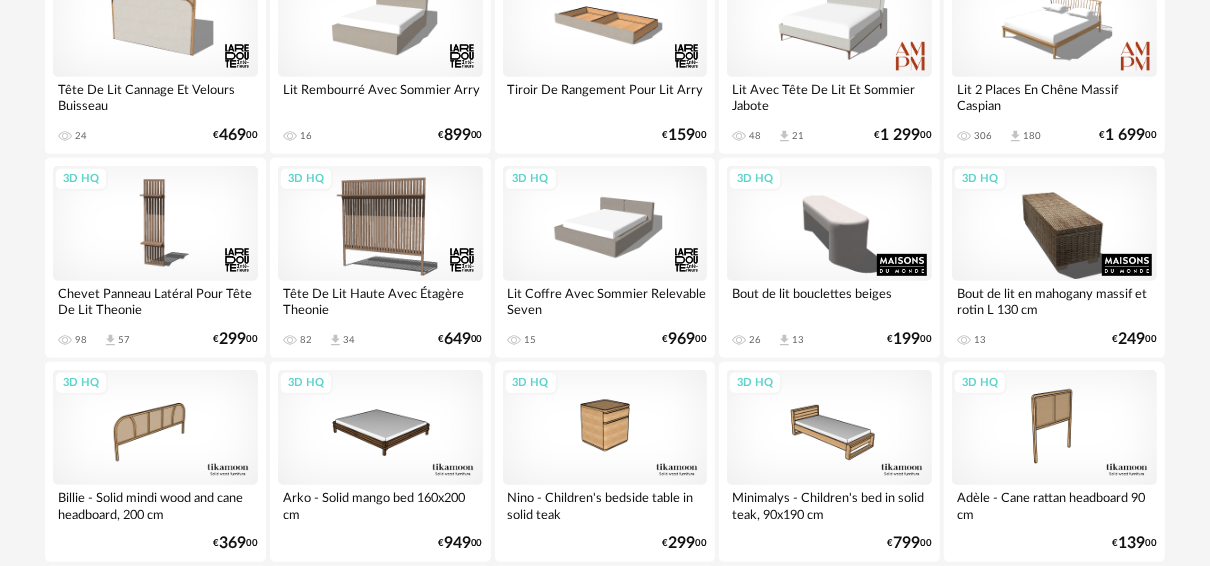 scroll, scrollTop: 560, scrollLeft: 0, axis: vertical 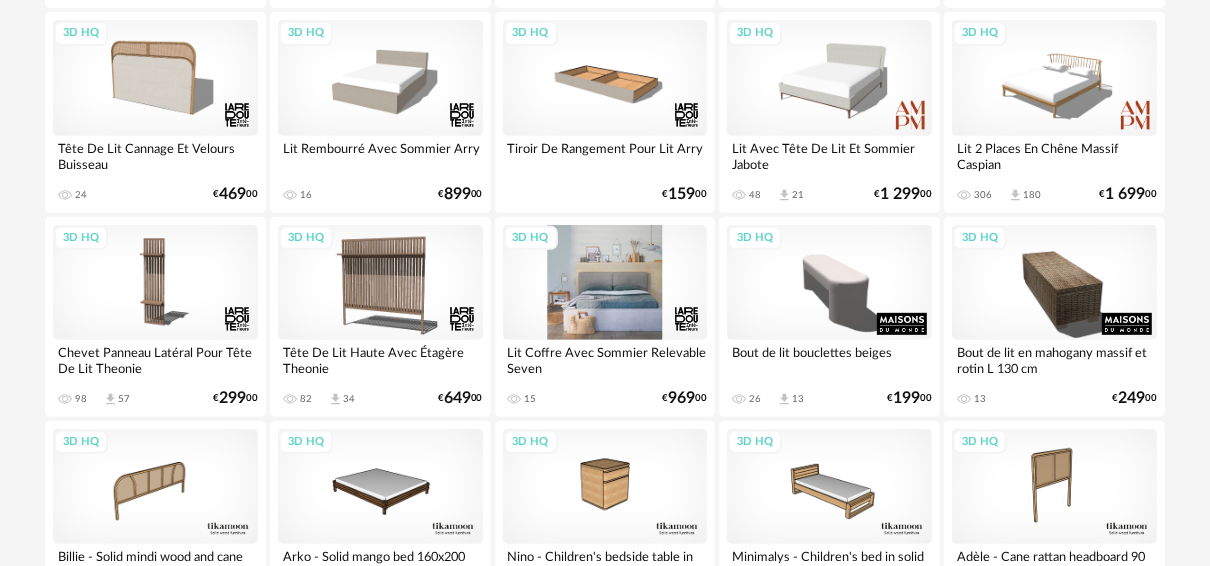 click on "3D HQ" at bounding box center [605, 282] 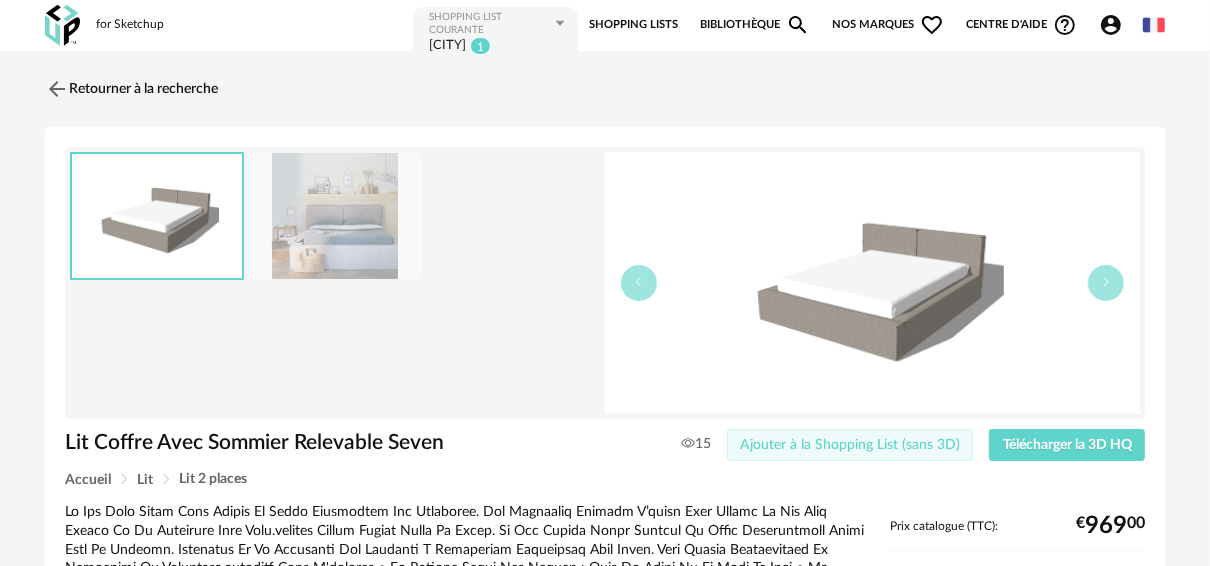 click on "Ajouter à la Shopping List (sans 3D)" at bounding box center (850, 445) 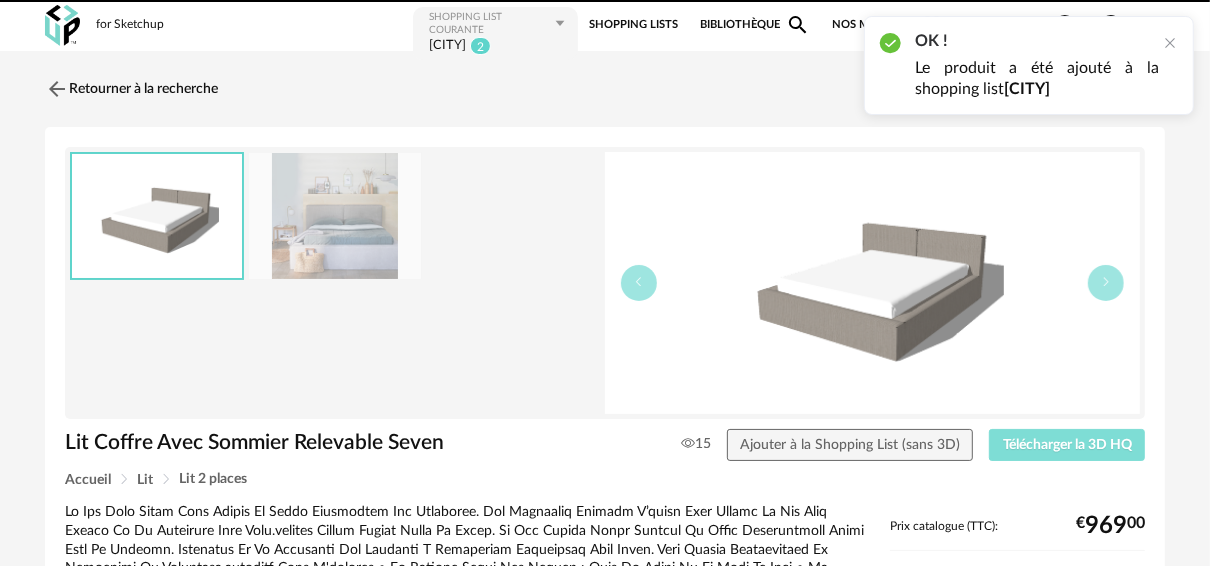 click on "Télécharger la 3D HQ" at bounding box center (1067, 445) 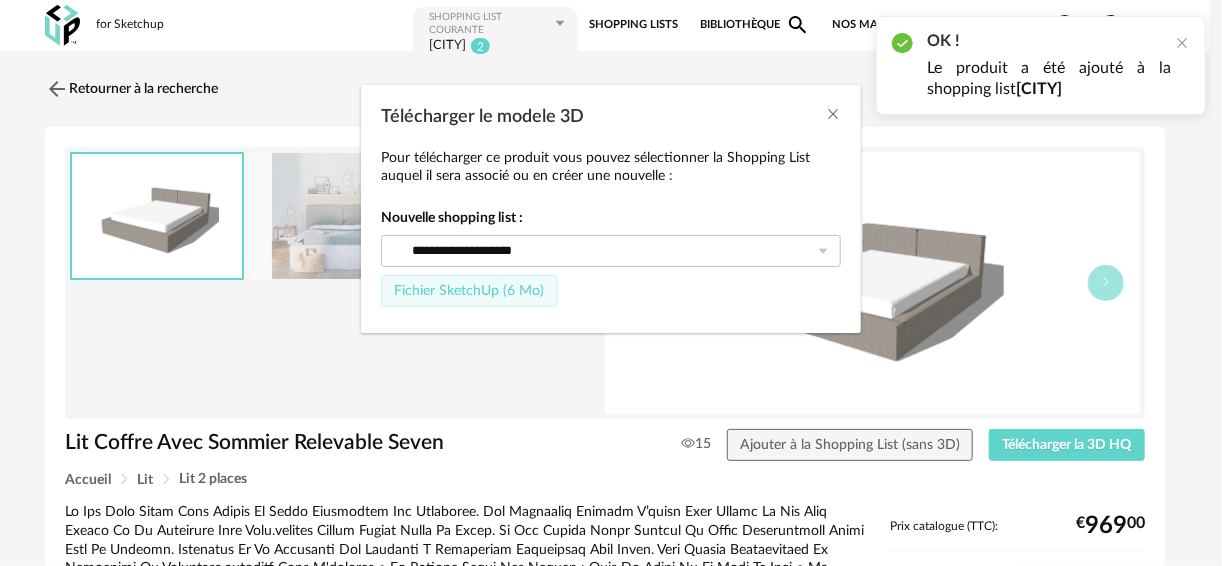 click on "Fichier SketchUp (6 Mo)" at bounding box center (469, 291) 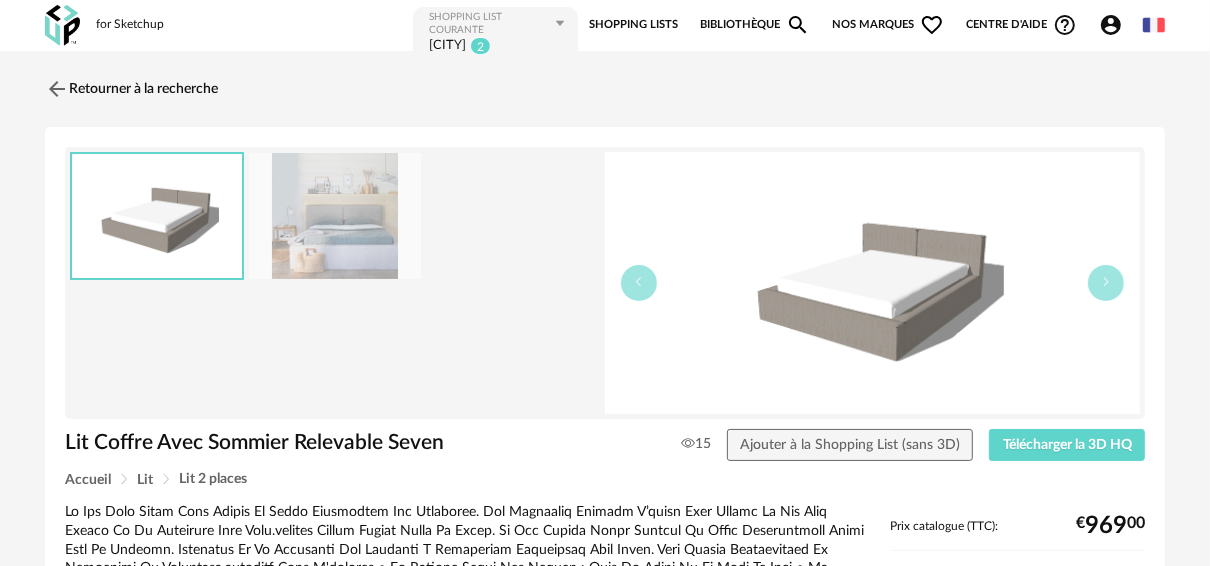click on "Retourner à la recherche" at bounding box center [605, 89] 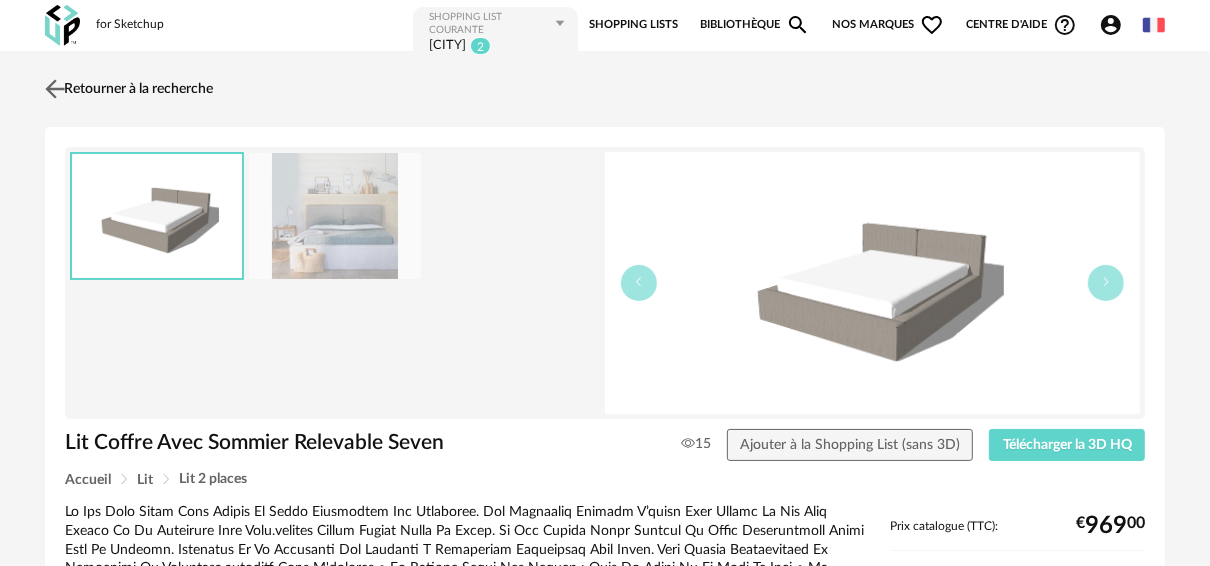 click at bounding box center [55, 88] 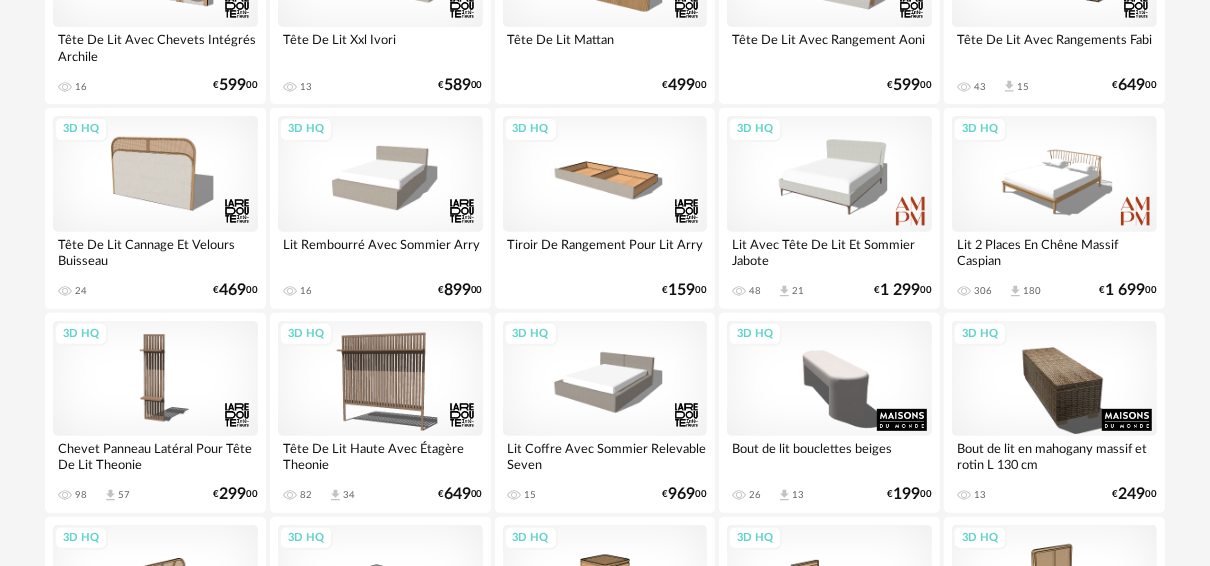 scroll, scrollTop: 469, scrollLeft: 0, axis: vertical 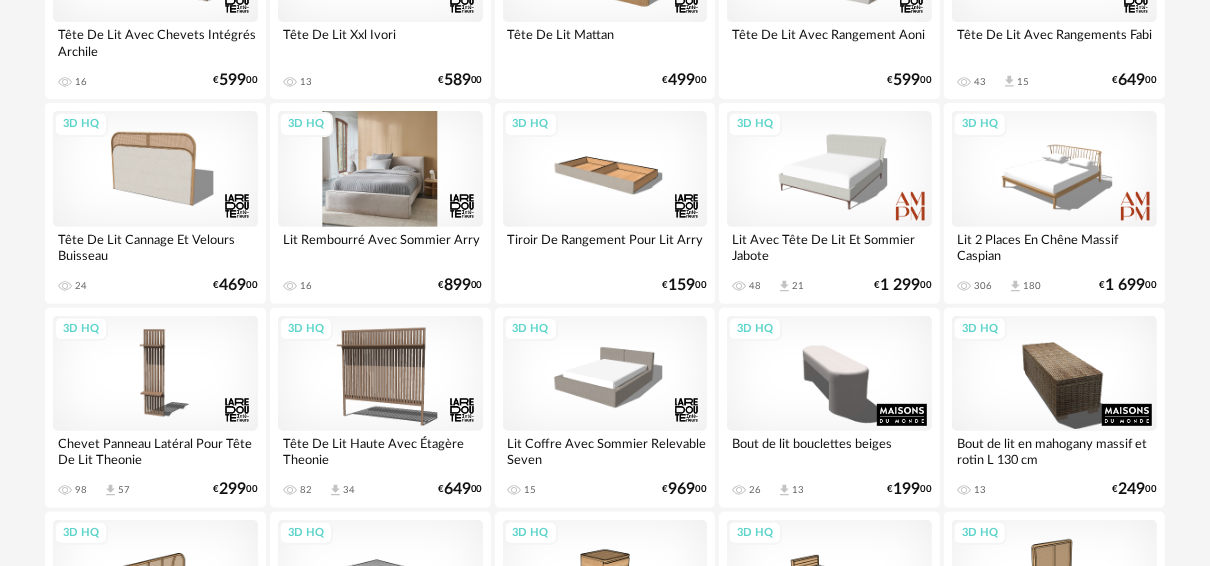 click on "3D HQ" at bounding box center (380, 168) 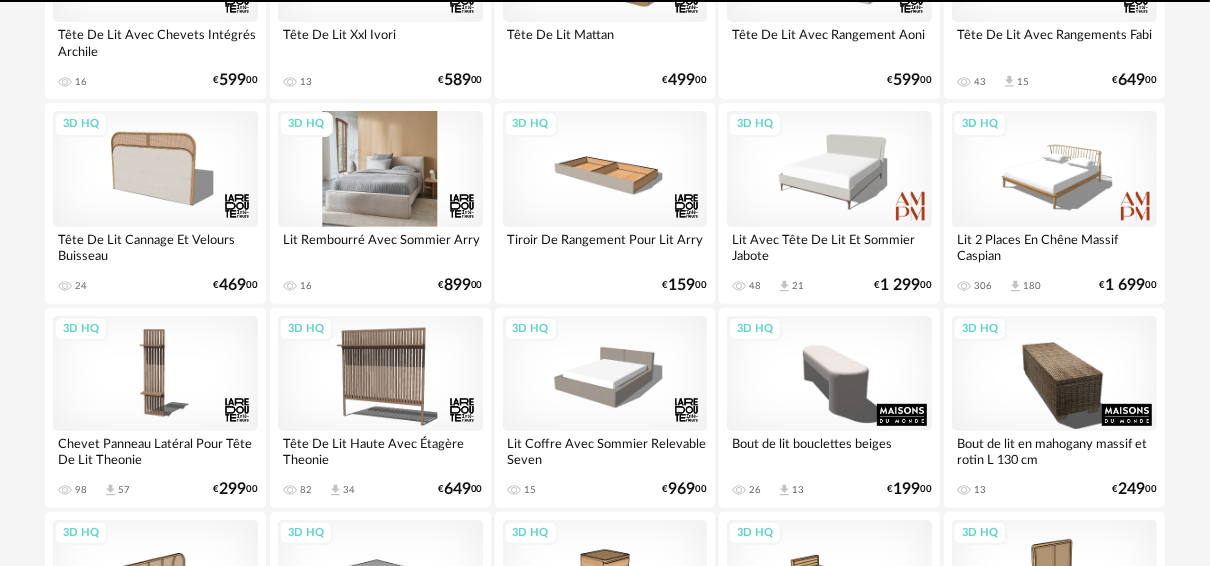scroll, scrollTop: 0, scrollLeft: 0, axis: both 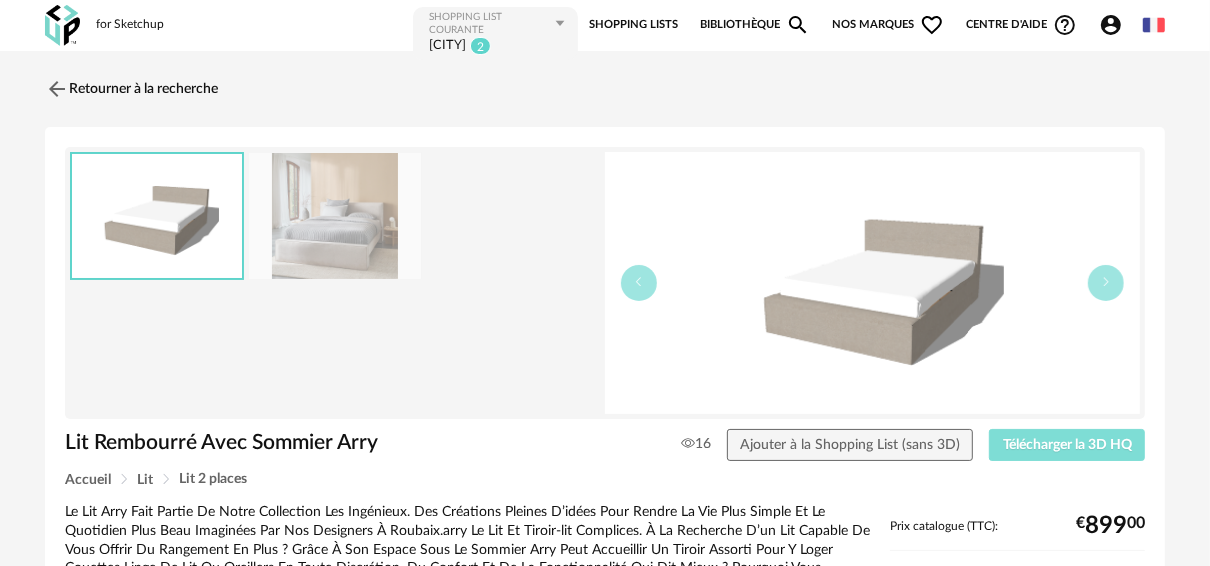 click on "Télécharger la 3D HQ" at bounding box center (1067, 445) 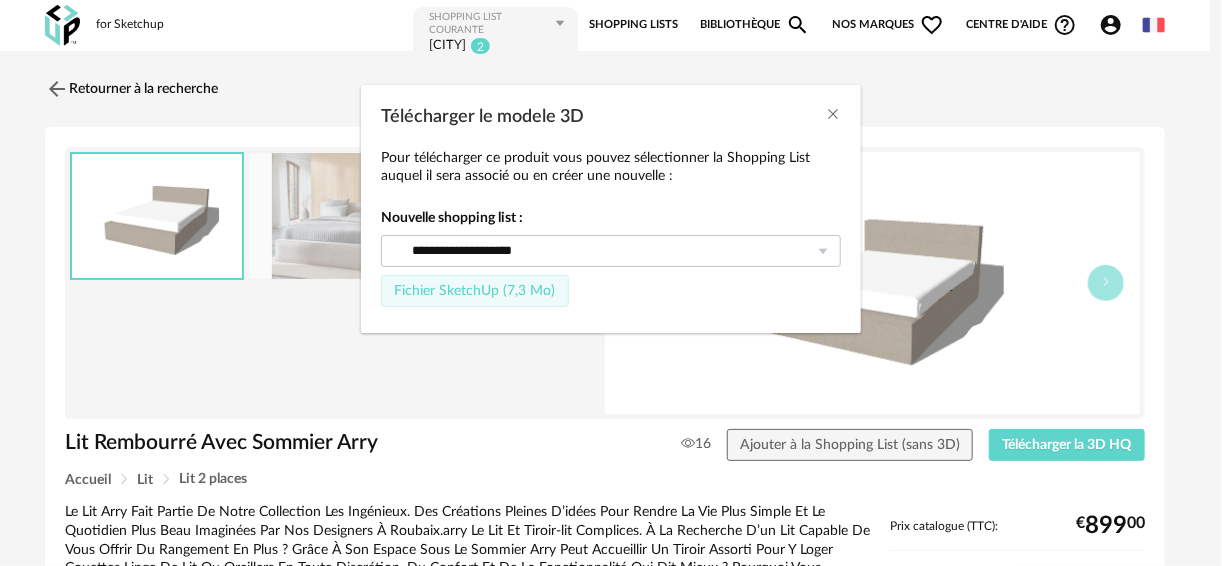 click on "Fichier SketchUp (7,3 Mo)" at bounding box center [474, 291] 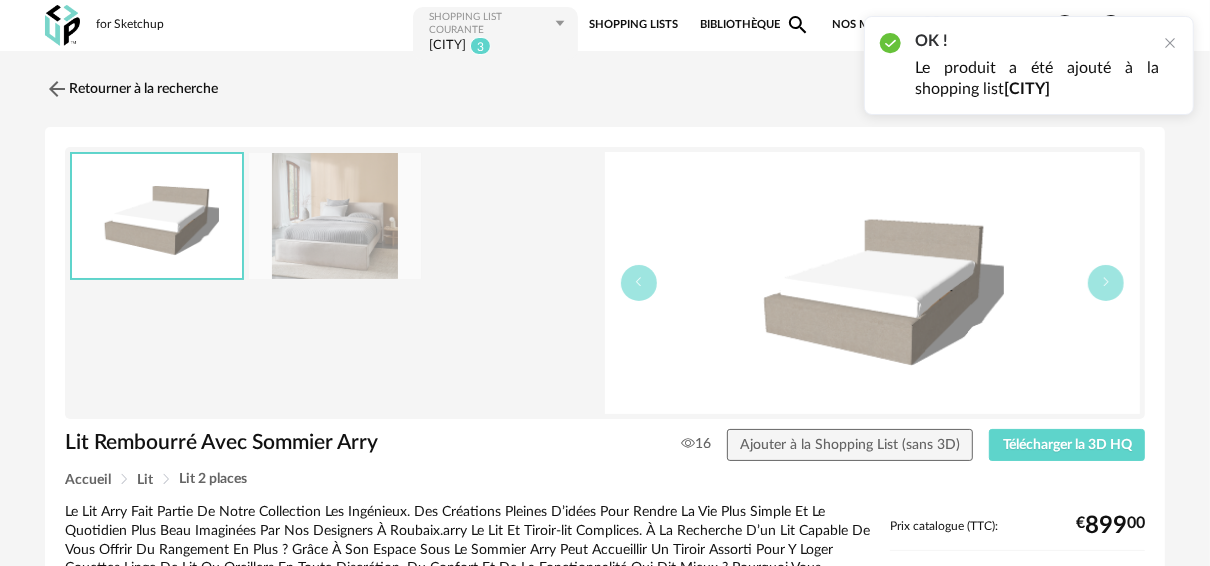 click on "Retourner à la recherche
Lit Rembourré Avec Sommier Arry   Lit Rembourré Avec Sommier Arry
16
Ajouter à la Shopping List (sans 3D)
Télécharger la 3D HQ     Accueil
Lit
Lit 2 places
Se sentir bien chez soi, vivre avec un mobilier et du linge de maison durables et responsables : voilà l’essence même de la marque La Redoute Intérieurs. Dans les collections, chaque élément invite à la douceur de vivre.     Produits similaires         3D HQ   Lit Coffre Avec Sommier Relevable Seven     15   Download icon   8   € 969 00
Prix catalogue (TTC):
€ 899 00
Informations   Référence   3614855095288   Hauteur   100cm   Largeur   240cm   Profondeur   170.5cm
Afficher sur le site de la marque
Open In New icon       Tarif prescripteur
Taux de remise/commission  : 20%
Minimum de commande
Devis" at bounding box center [605, 608] 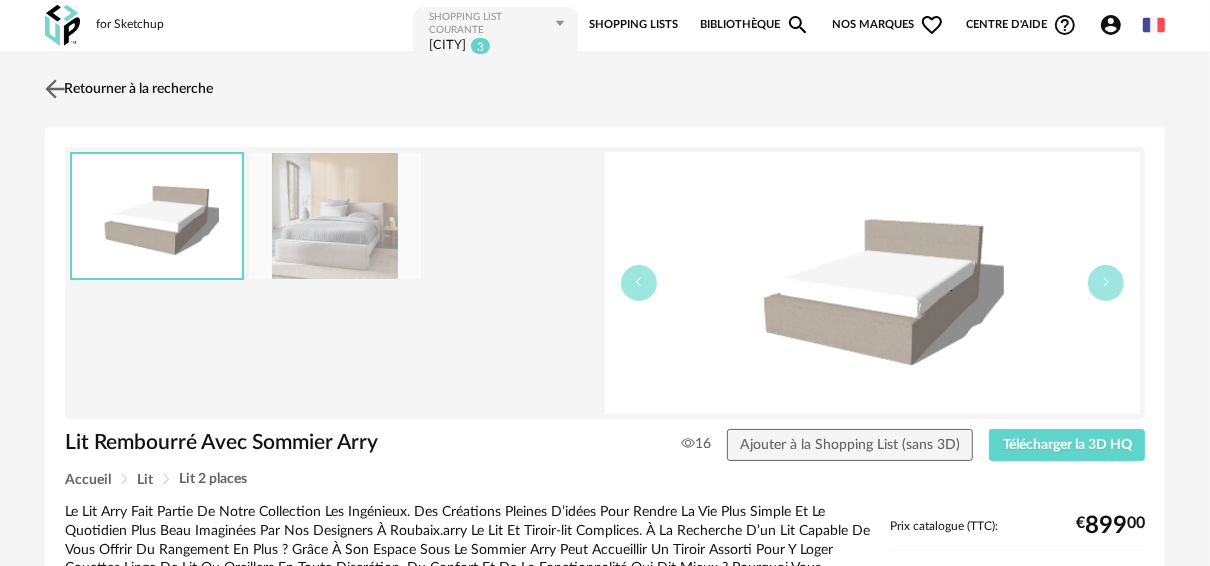 click at bounding box center (55, 88) 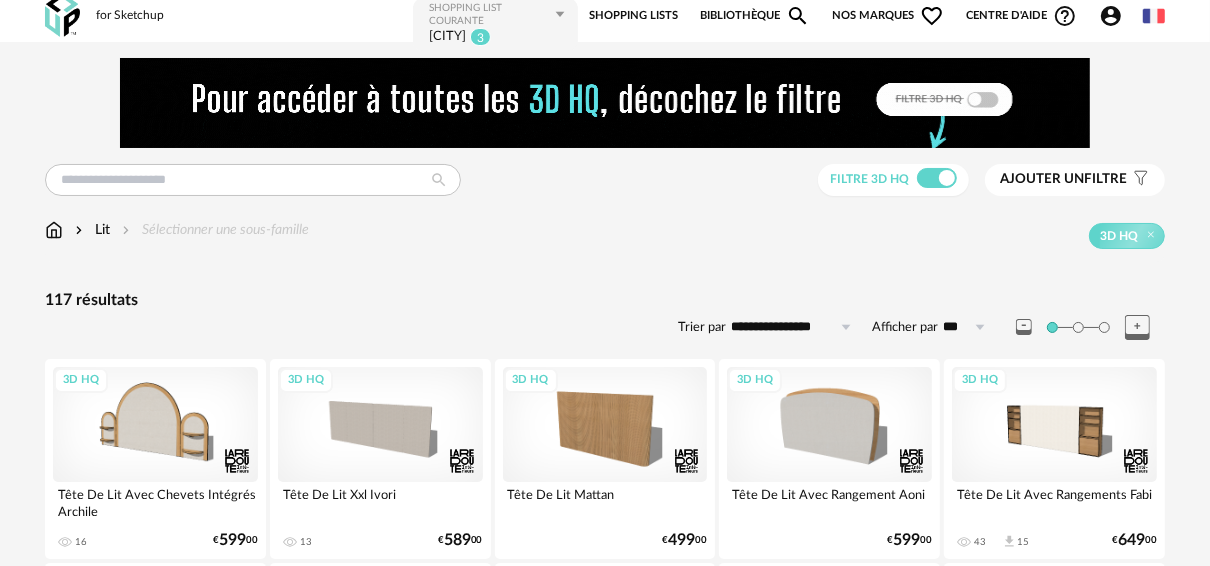scroll, scrollTop: 0, scrollLeft: 0, axis: both 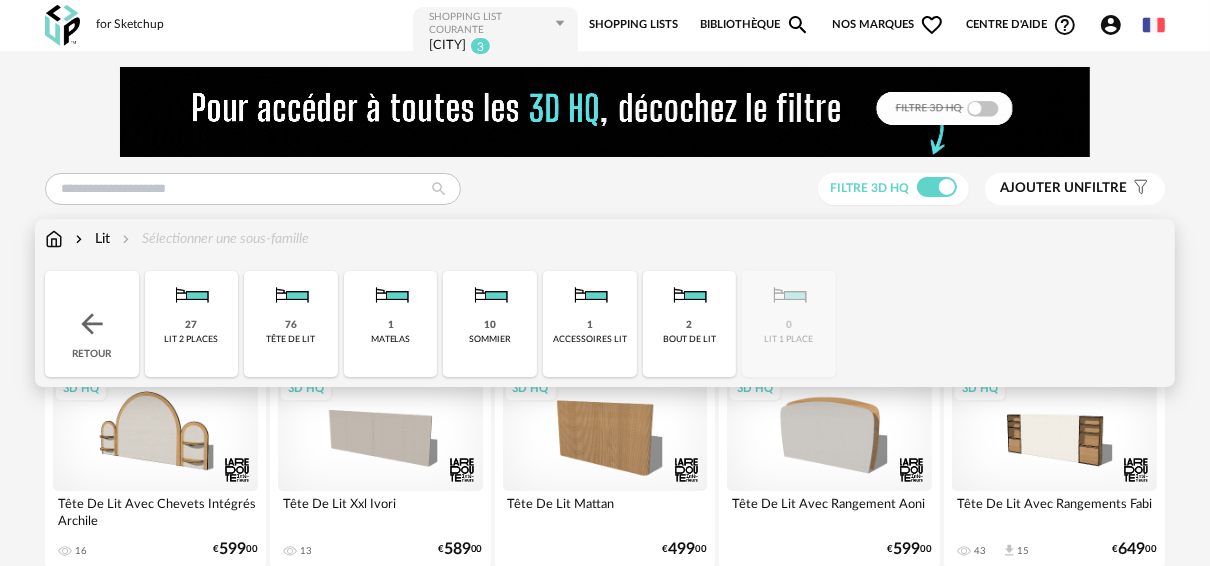 click at bounding box center (54, 239) 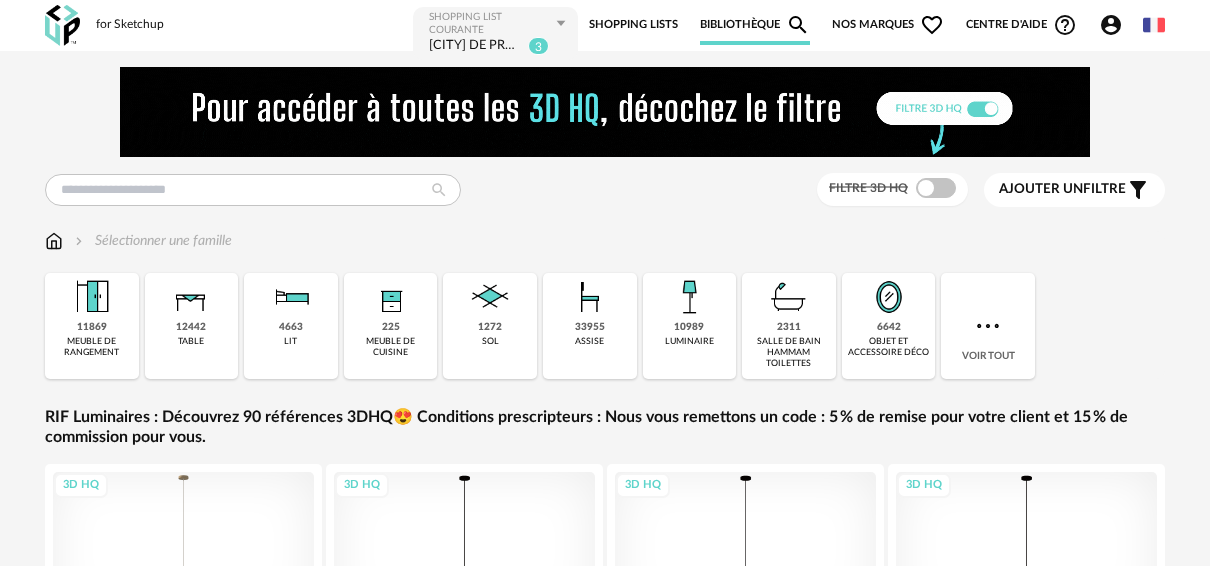 scroll, scrollTop: 0, scrollLeft: 0, axis: both 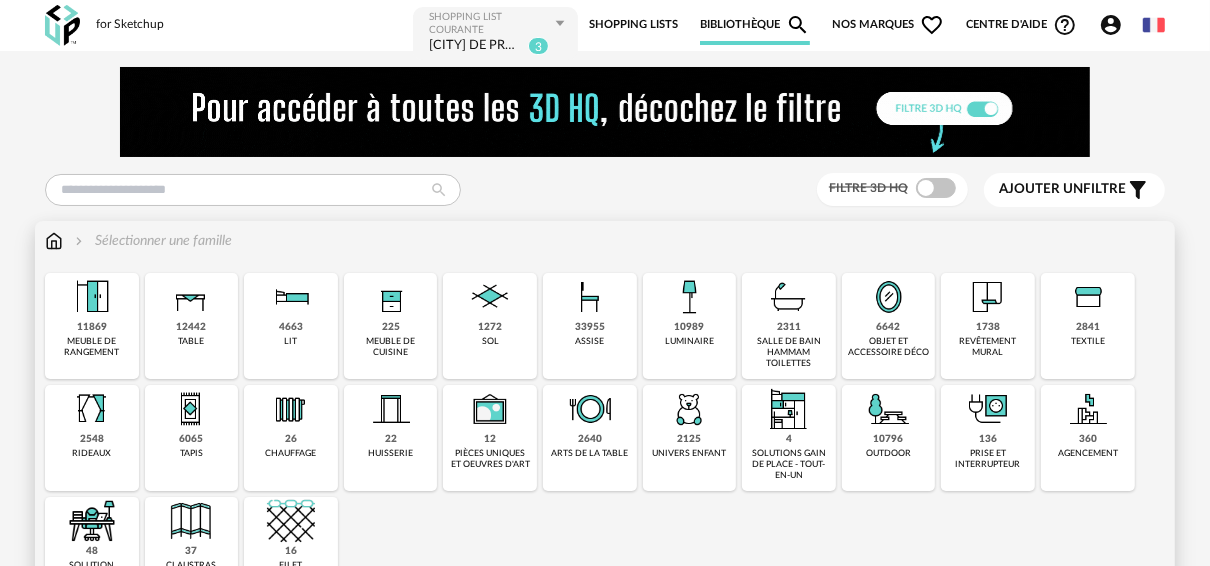 click at bounding box center (391, 297) 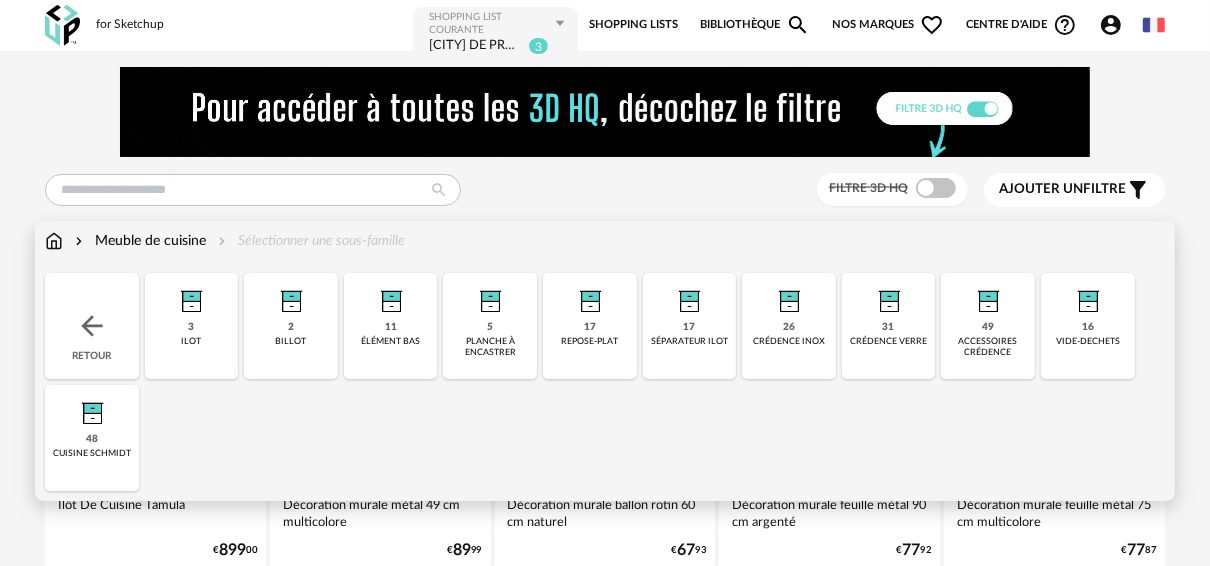 click at bounding box center [391, 297] 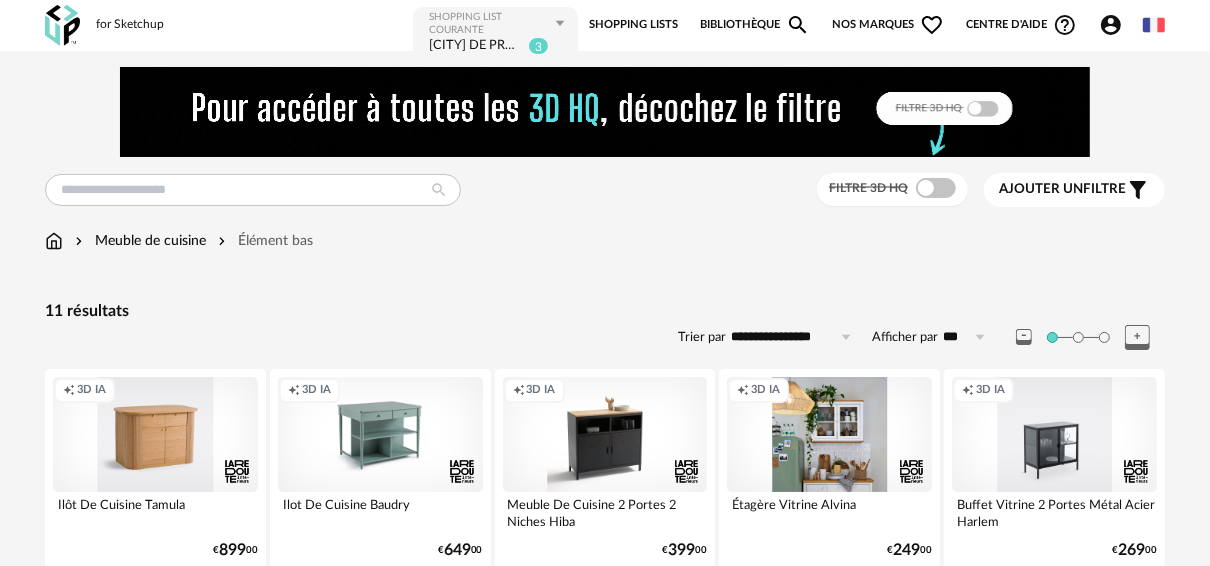 scroll, scrollTop: 0, scrollLeft: 0, axis: both 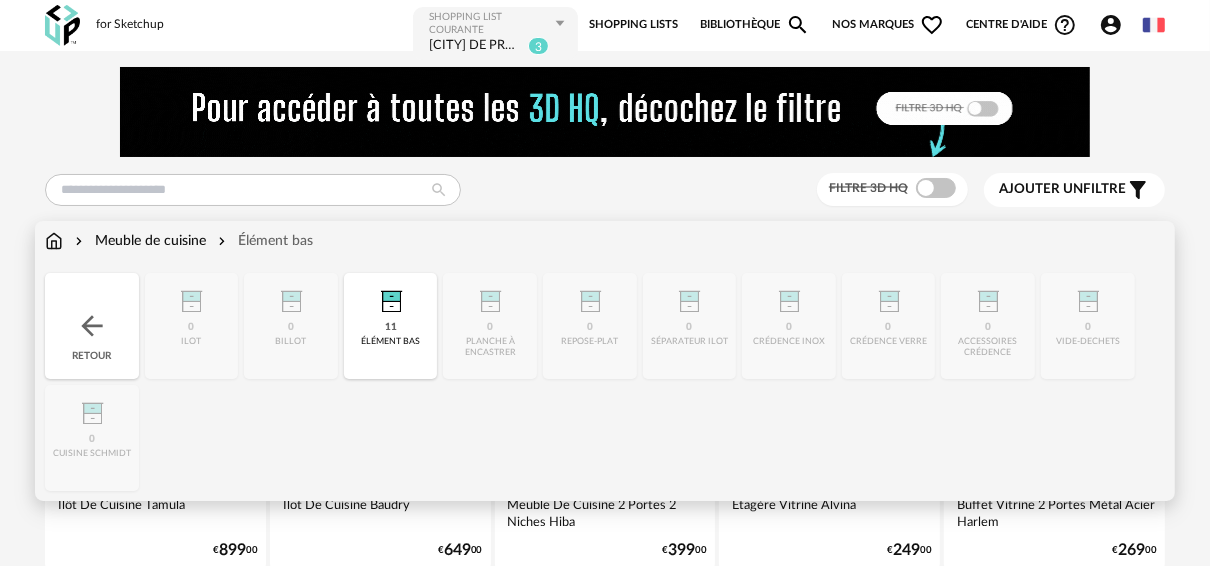 click at bounding box center [92, 326] 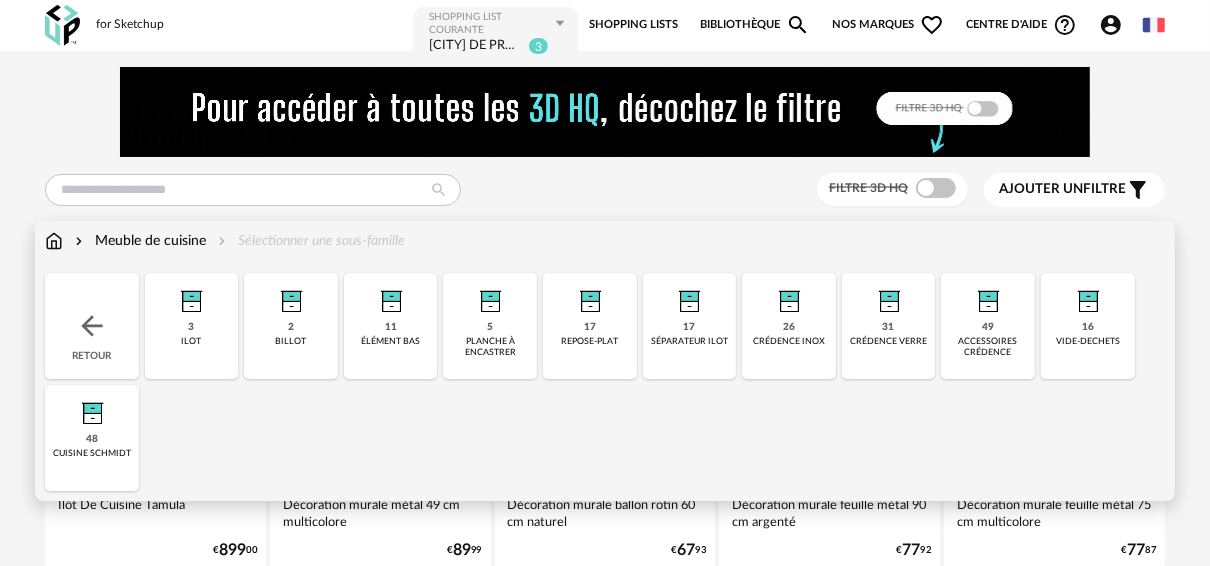 click at bounding box center [92, 409] 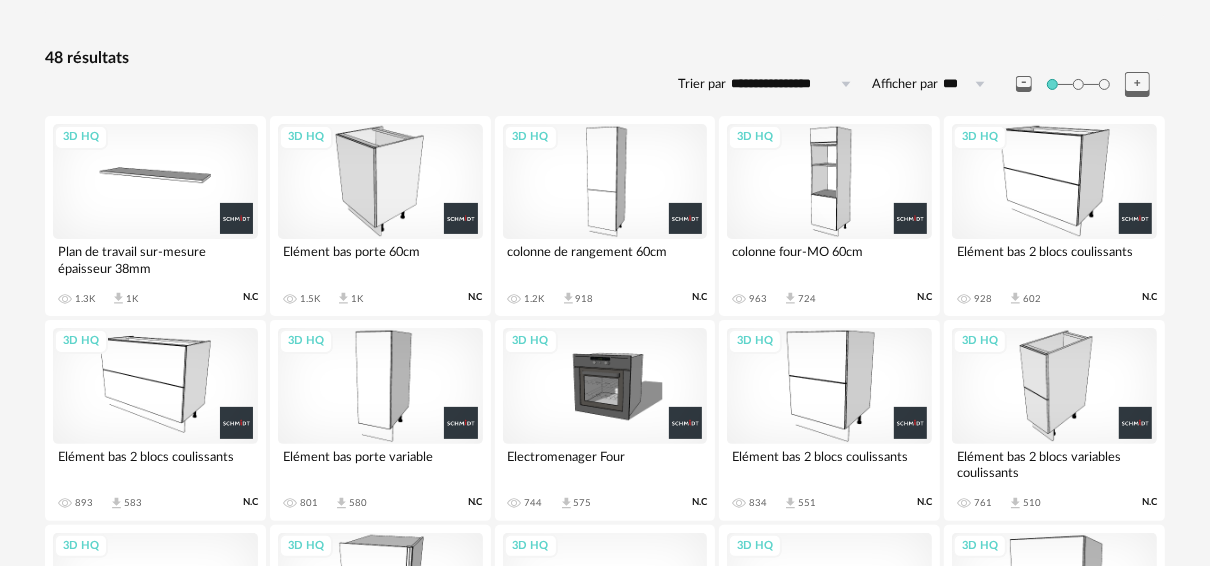 scroll, scrollTop: 245, scrollLeft: 0, axis: vertical 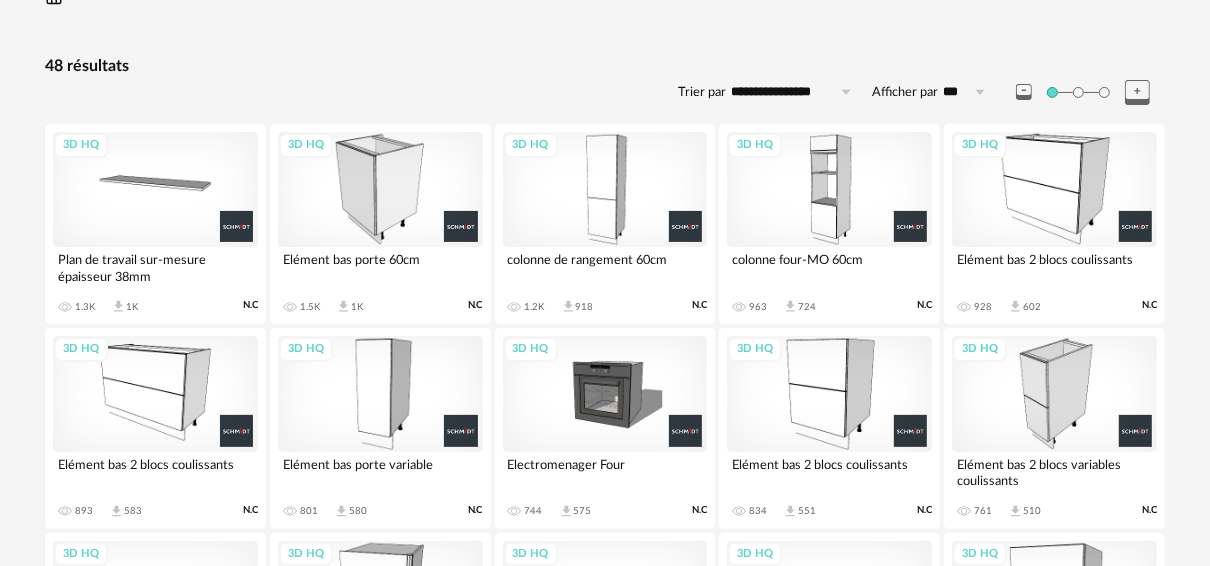 click on "3D HQ" at bounding box center [380, 189] 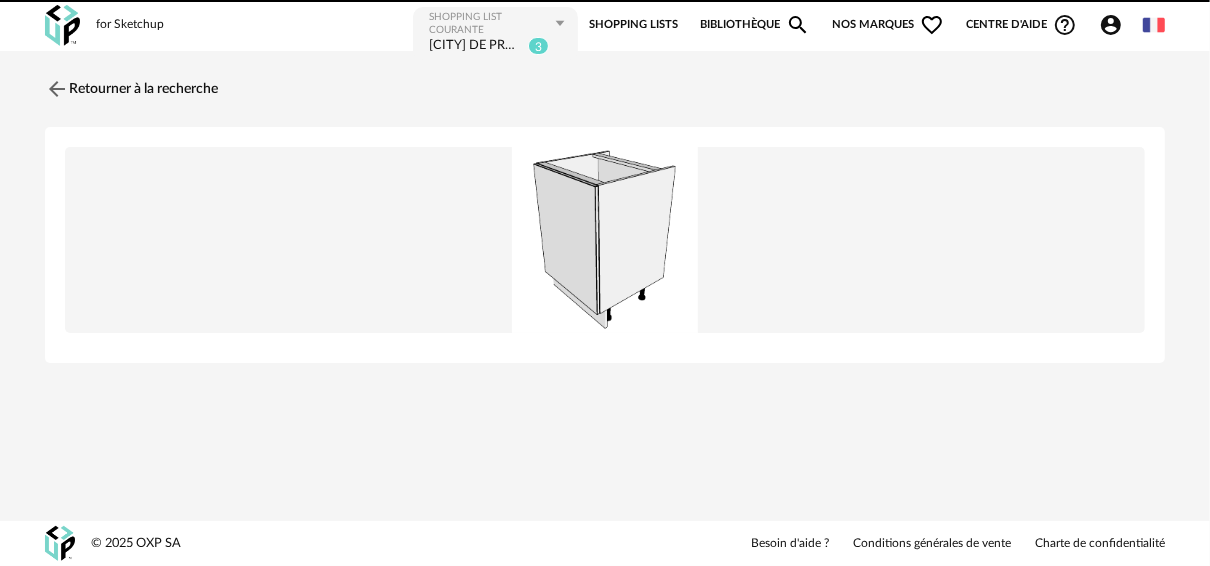 scroll, scrollTop: 0, scrollLeft: 0, axis: both 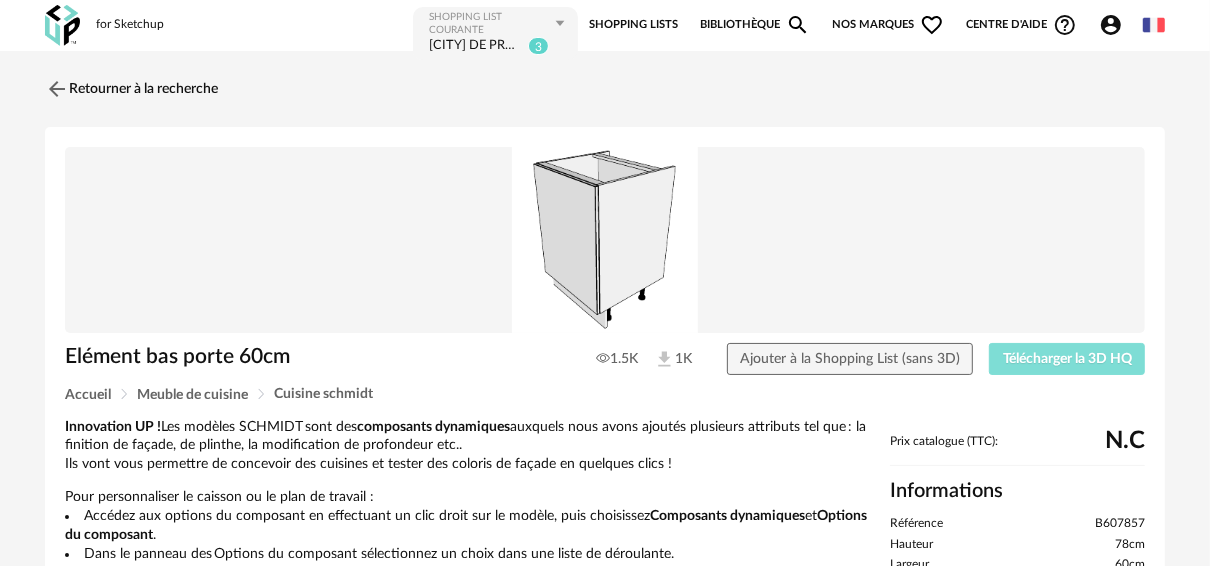 click on "Télécharger la 3D HQ" at bounding box center [1067, 359] 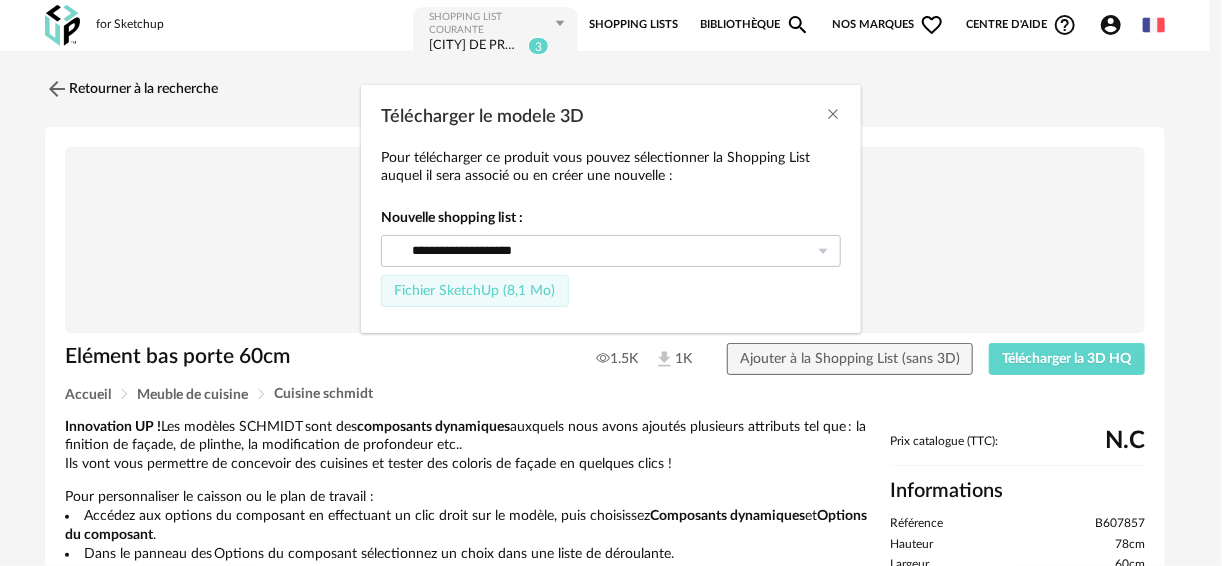 click on "Fichier SketchUp (8,1 Mo)" at bounding box center [475, 291] 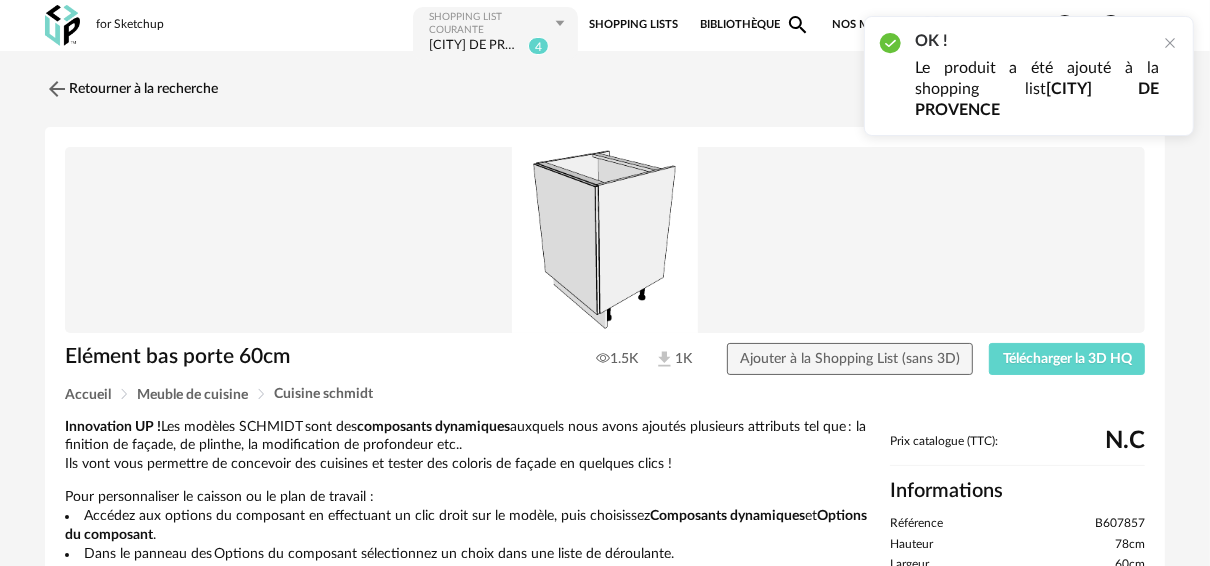 click on "Retourner à la recherche
Elément bas porte 60cm
1.5K
1K
Ajouter à la Shopping List (sans 3D)
Télécharger la 3D HQ     Accueil
Meuble de cuisine
Cuisine schmidt
Innovation UP !  Les modèles SCHMIDT sont des  composants dynamiques  auxquels nous avons ajoutés plusieurs attributs tel que : la finition de façade, de plinthe, la modification de profondeur etc..
Ils vont vous permettre de concevoir des cuisines et tester des coloris de façade en quelques clics !
Pour personnaliser le caisson ou le plan de travail :
Accédez aux options du composant en effectuant un clic droit sur le modèle, puis choisissez  Composants dynamiques  et  Options du composant .
Dans le panneau des Options du composant sélectionnez un choix dans une liste de déroulante.
Visitez notre site BtoB pour plus d'informations sur nos services aux professionnels" at bounding box center (605, 651) 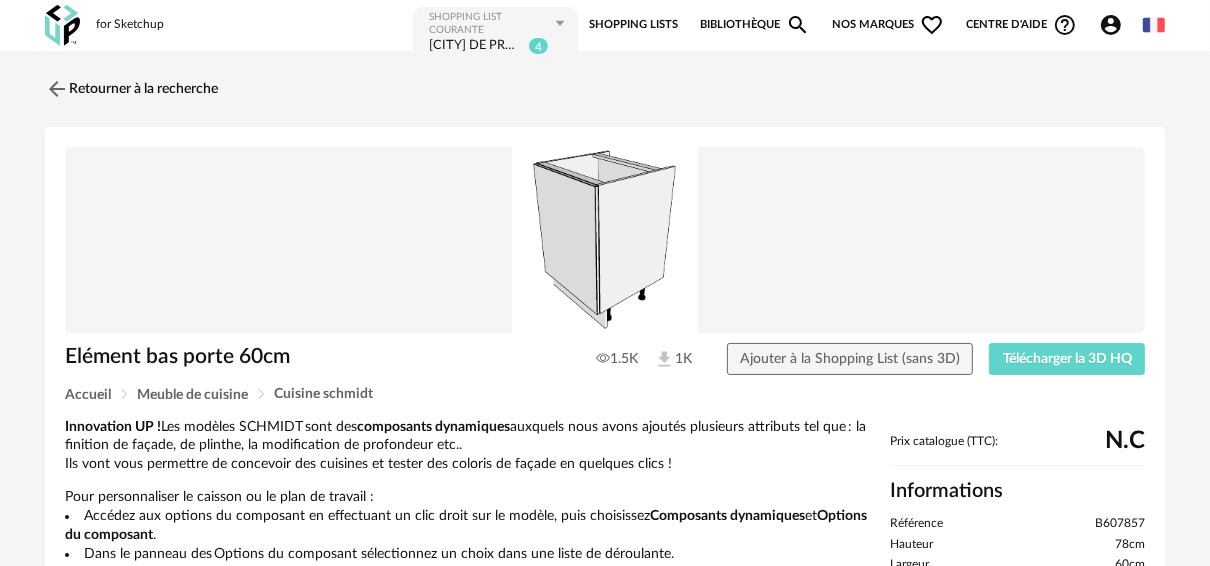 click on "Retourner à la recherche
Elément bas porte 60cm
1.5K
1K
Ajouter à la Shopping List (sans 3D)
Télécharger la 3D HQ     Accueil
Meuble de cuisine
Cuisine schmidt
Innovation UP !  Les modèles SCHMIDT sont des  composants dynamiques  auxquels nous avons ajoutés plusieurs attributs tel que : la finition de façade, de plinthe, la modification de profondeur etc..
Ils vont vous permettre de concevoir des cuisines et tester des coloris de façade en quelques clics !
Pour personnaliser le caisson ou le plan de travail :
Accédez aux options du composant en effectuant un clic droit sur le modèle, puis choisissez  Composants dynamiques  et  Options du composant .
Dans le panneau des Options du composant sélectionnez un choix dans une liste de déroulante.
Visitez notre site BtoB pour plus d'informations sur nos services aux professionnels" at bounding box center (605, 651) 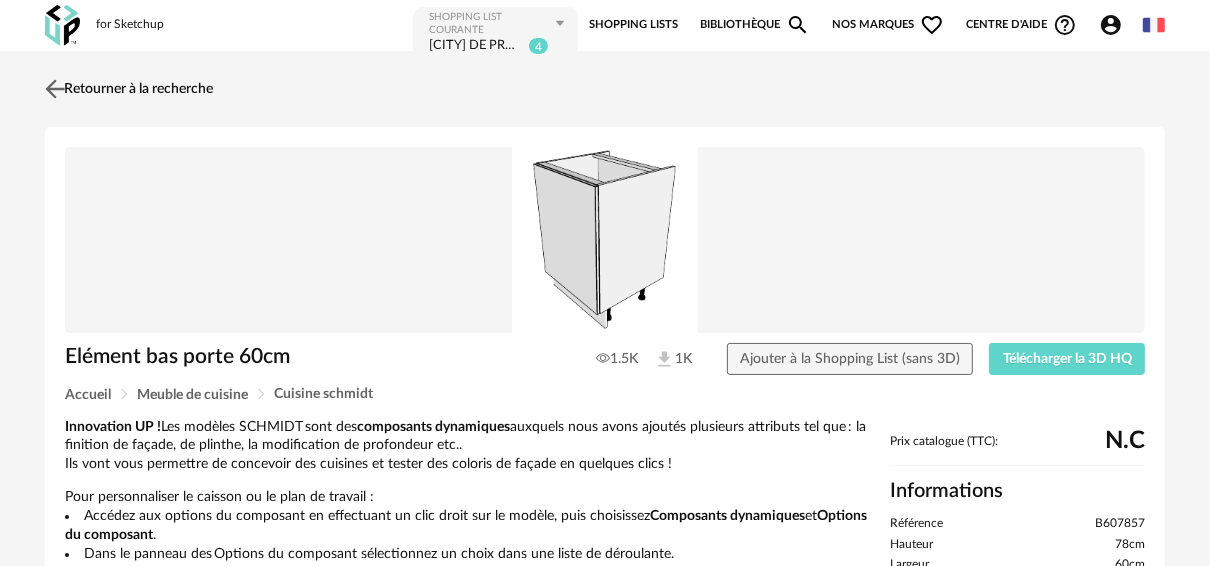 click at bounding box center (55, 88) 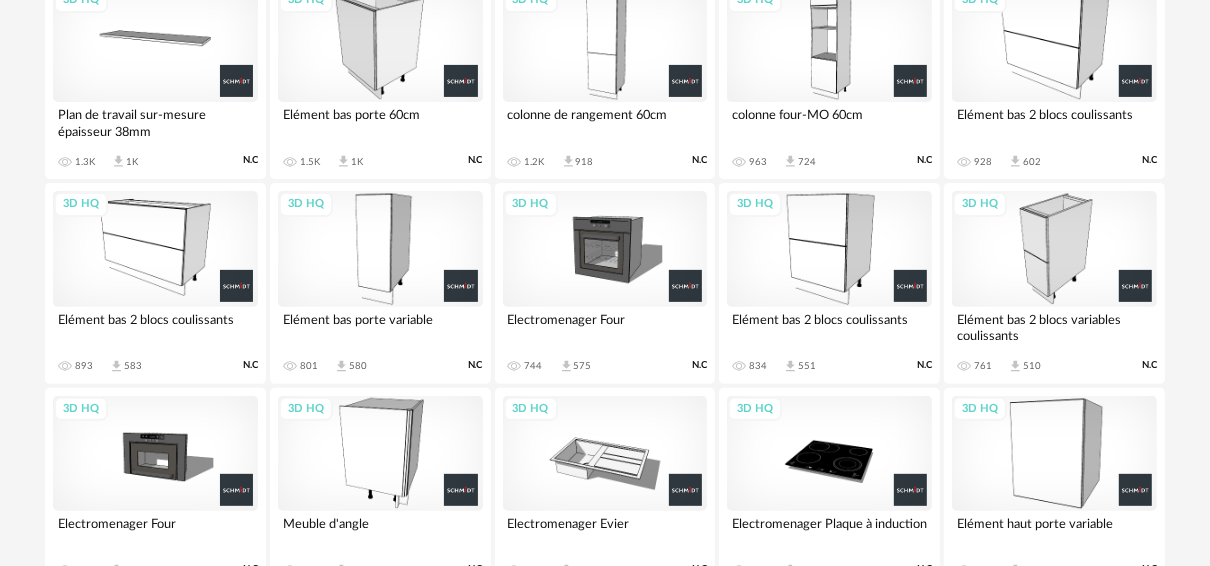 scroll, scrollTop: 394, scrollLeft: 0, axis: vertical 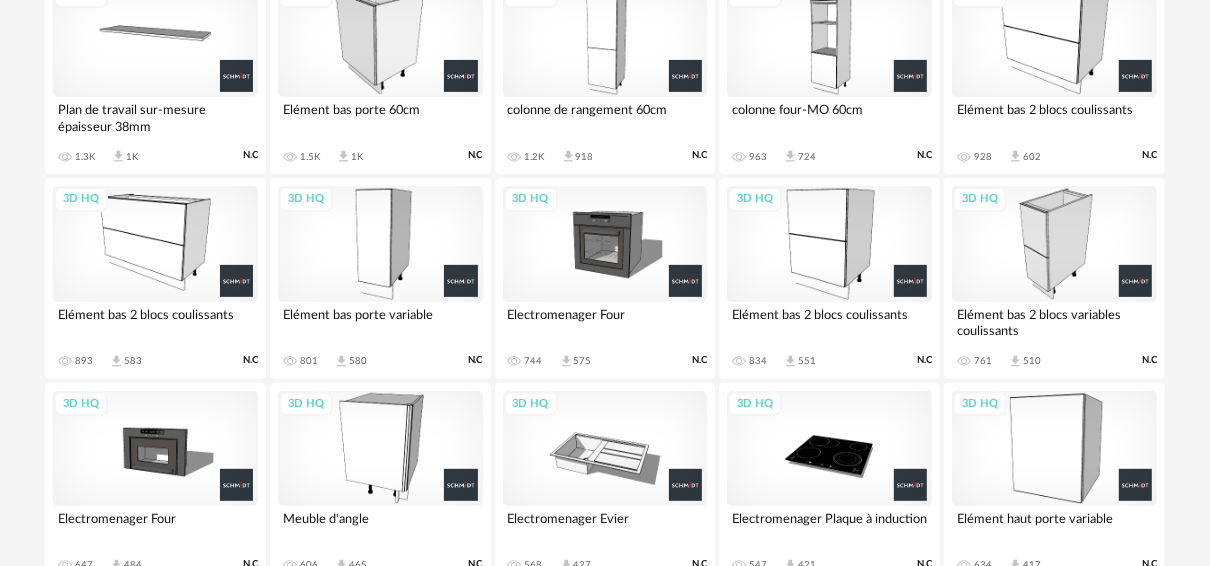 click on "3D HQ" at bounding box center (1054, 243) 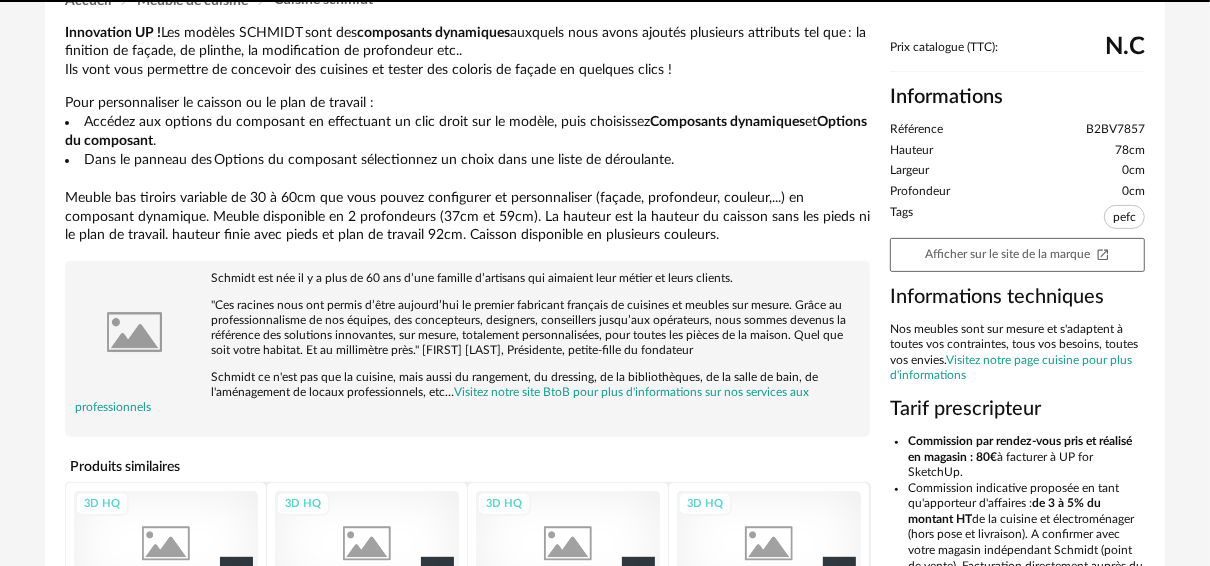 scroll, scrollTop: 0, scrollLeft: 0, axis: both 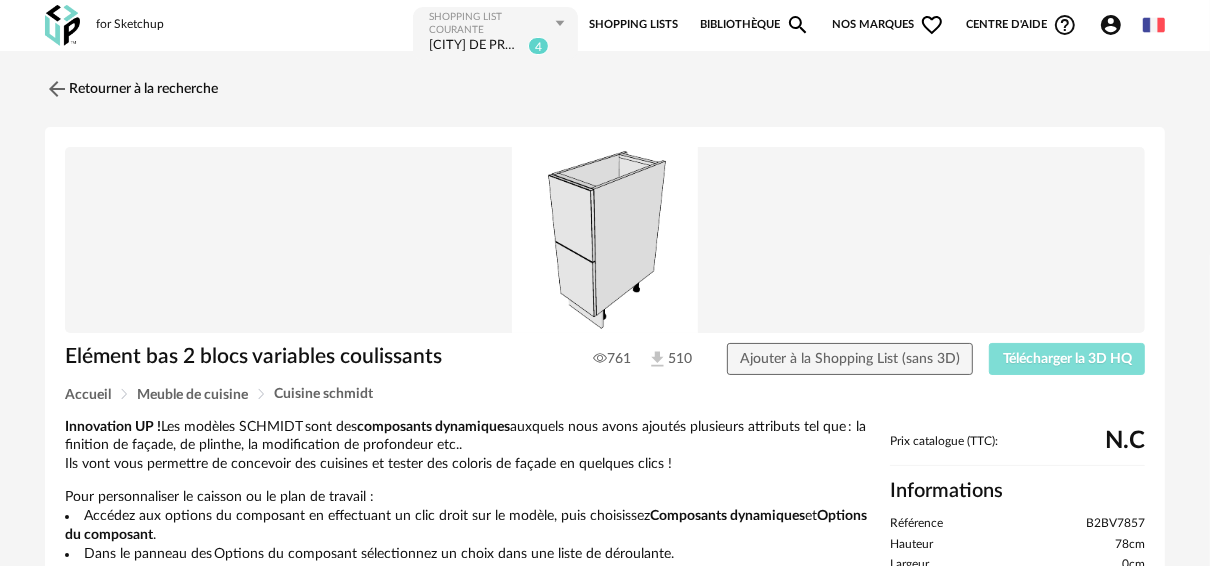 click on "Télécharger la 3D HQ" at bounding box center [1067, 359] 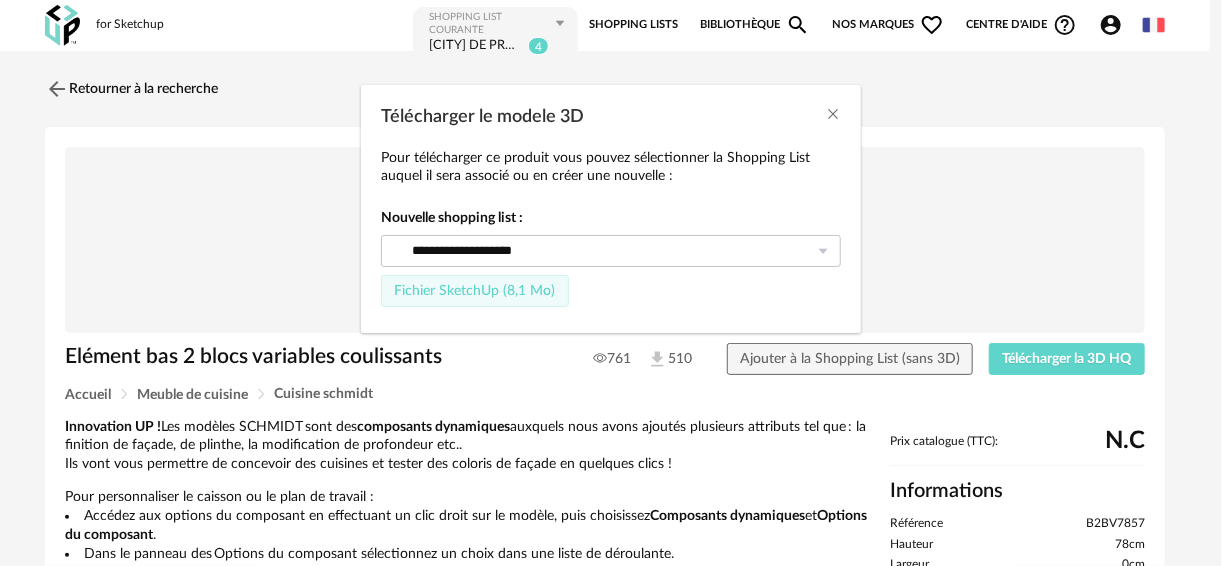 click on "Fichier SketchUp (8,1 Mo)" at bounding box center (475, 291) 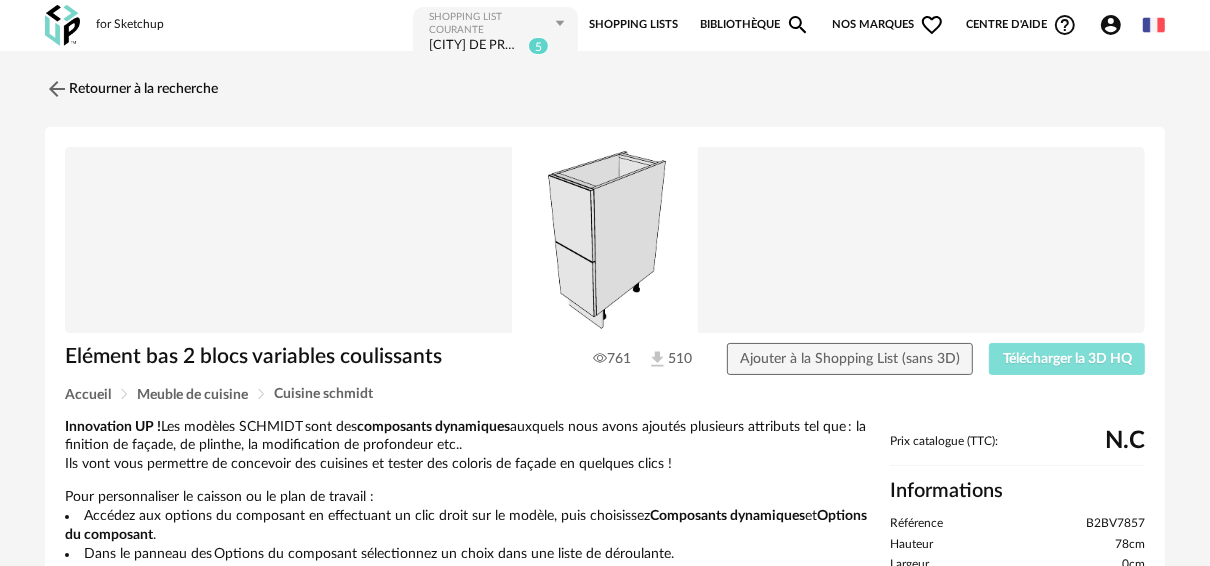 click on "Télécharger la 3D HQ" at bounding box center [1067, 359] 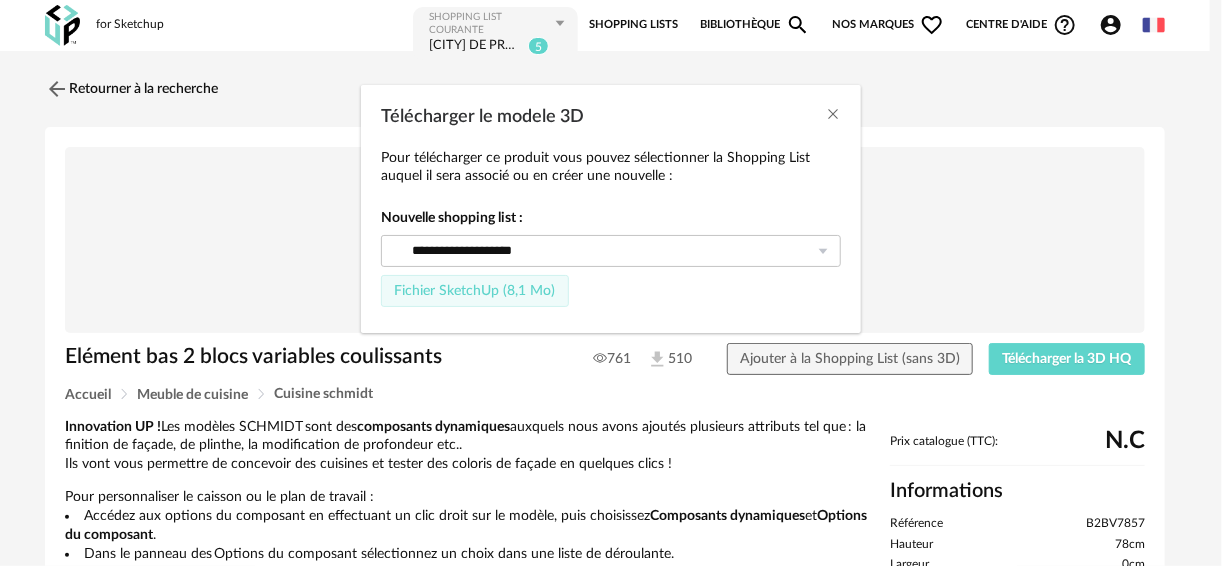 click on "Fichier SketchUp (8,1 Mo)" at bounding box center (474, 291) 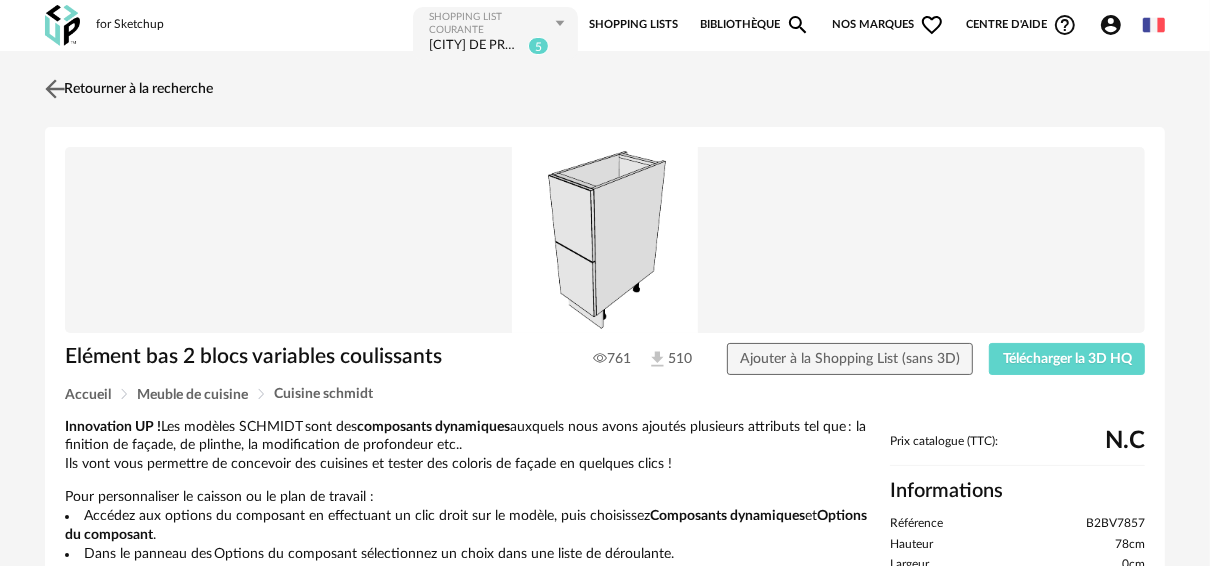 click at bounding box center (55, 88) 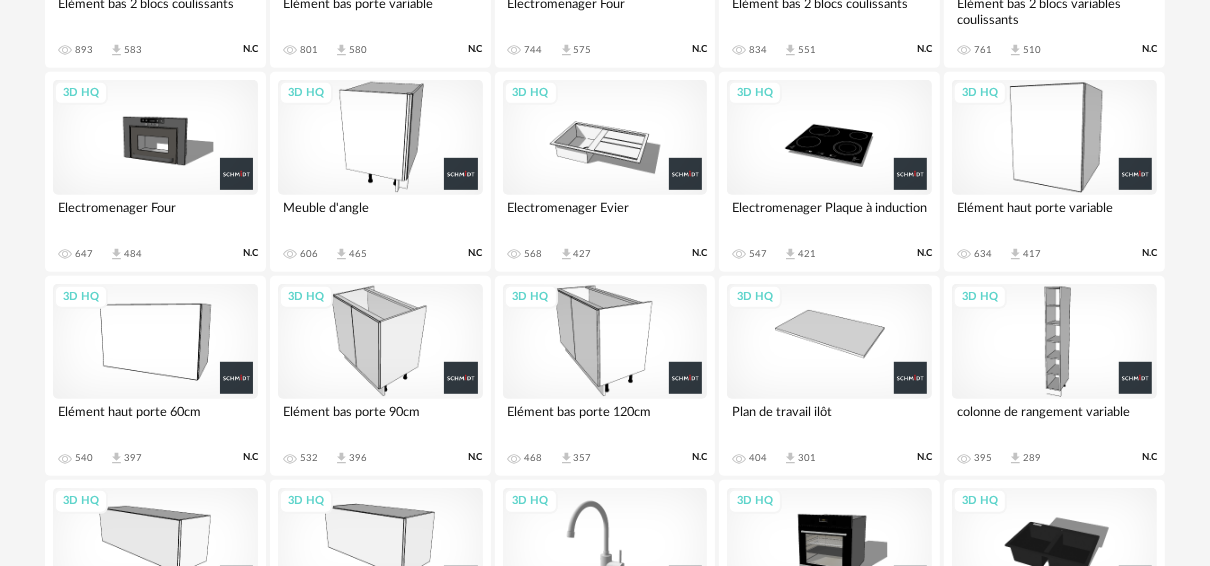 scroll, scrollTop: 704, scrollLeft: 0, axis: vertical 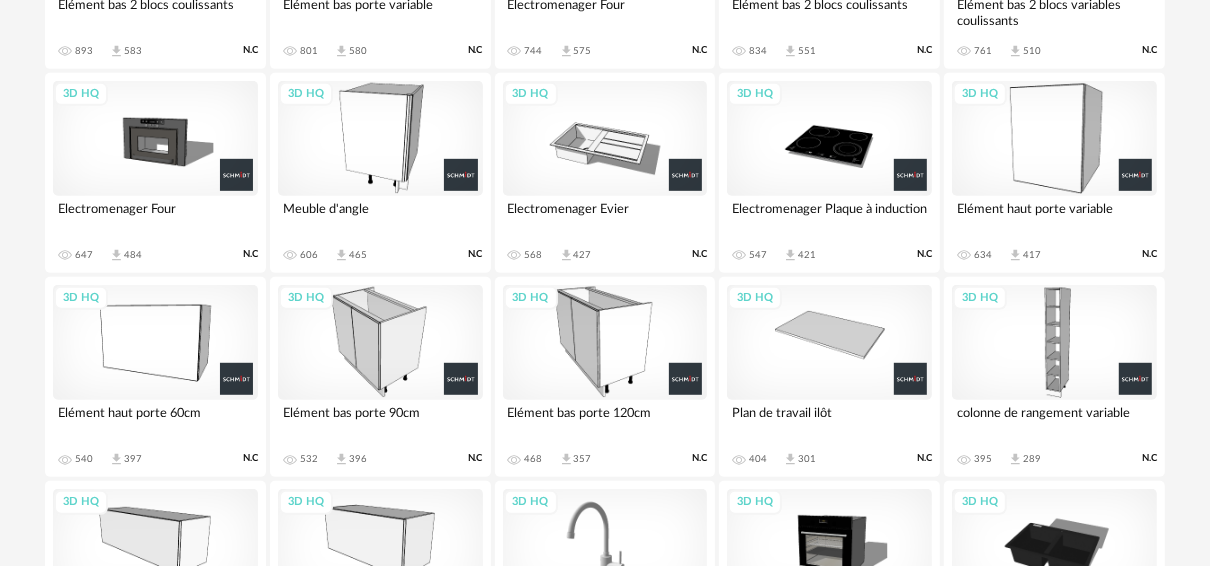 click on "3D HQ" at bounding box center (1054, 138) 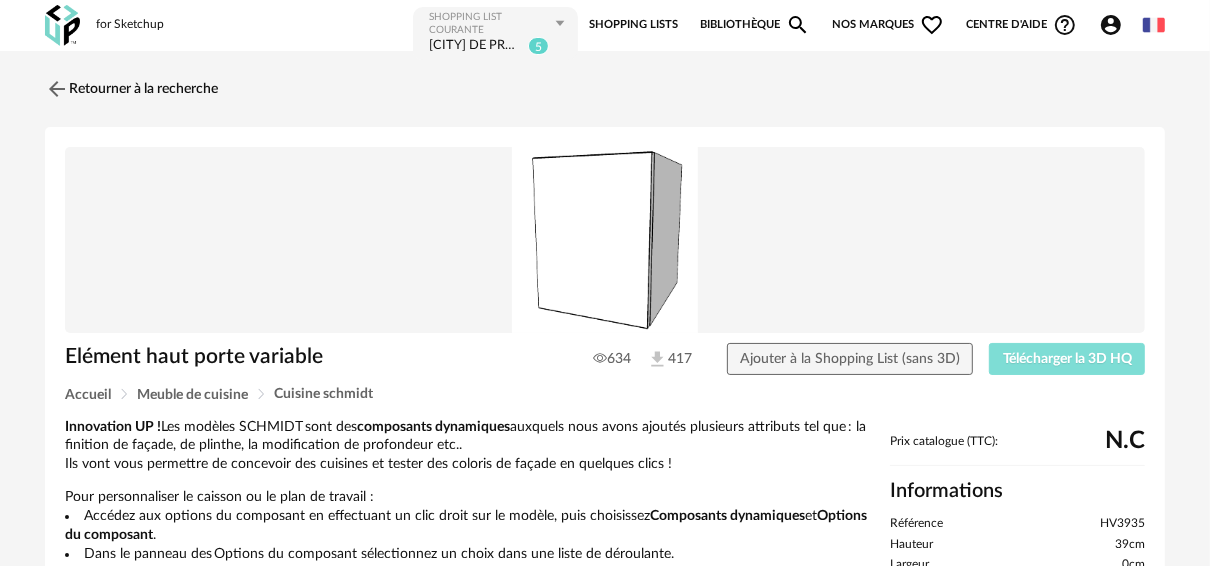 click on "Télécharger la 3D HQ" at bounding box center [1067, 359] 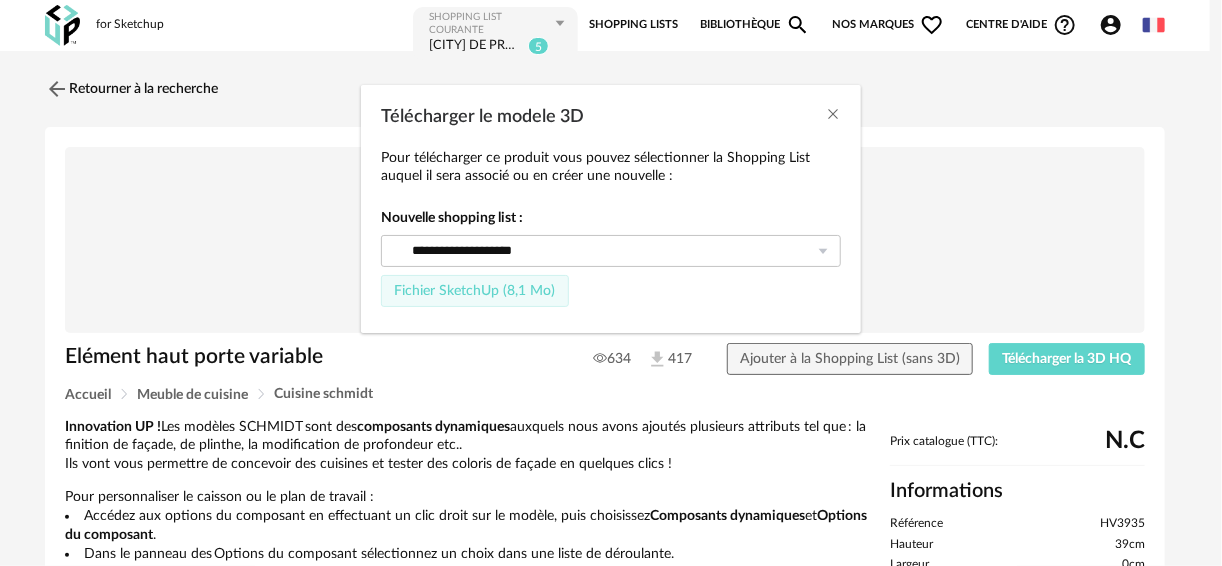 click on "Fichier SketchUp (8,1 Mo)" at bounding box center [474, 291] 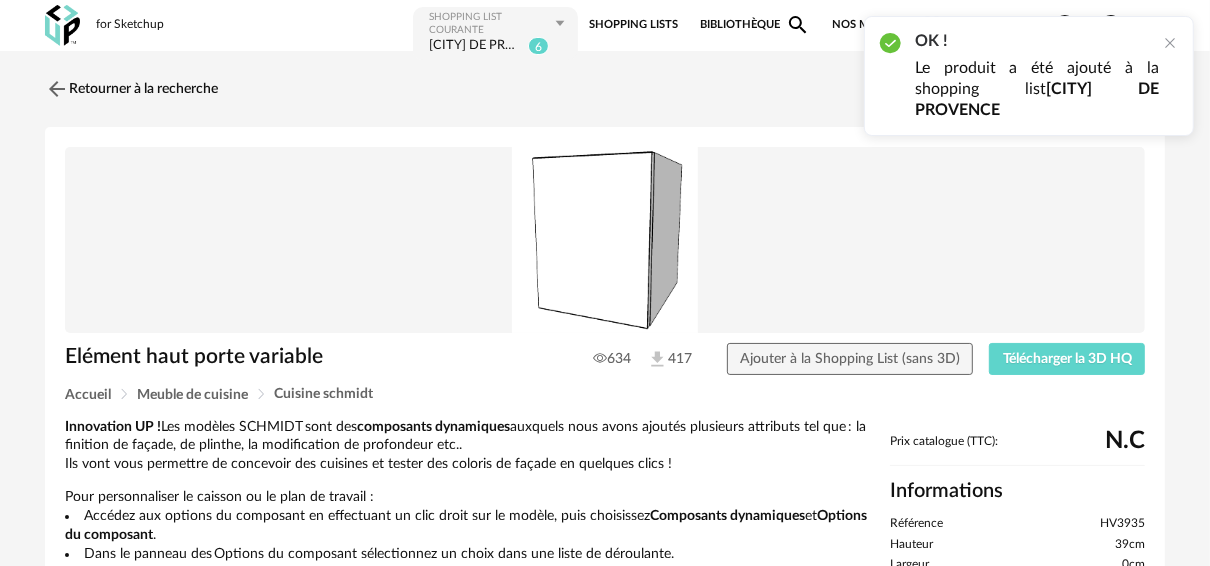 click on "Retourner à la recherche
Elément haut porte variable
634
417
Ajouter à la Shopping List (sans 3D)
Télécharger la 3D HQ     Accueil
Meuble de cuisine
Cuisine schmidt
Innovation UP !  Les modèles SCHMIDT sont des  composants dynamiques  auxquels nous avons ajoutés plusieurs attributs tel que : la finition de façade, de plinthe, la modification de profondeur etc..
Ils vont vous permettre de concevoir des cuisines et tester des coloris de façade en quelques clics !
Pour personnaliser le caisson ou le plan de travail :
Accédez aux options du composant en effectuant un clic droit sur le modèle, puis choisissez  Composants dynamiques  et  Options du composant .
Dans le panneau des Options du composant sélectionnez un choix dans une liste de déroulante.
Visitez notre site BtoB pour plus d'informations sur nos services aux professionnels" at bounding box center (605, 651) 